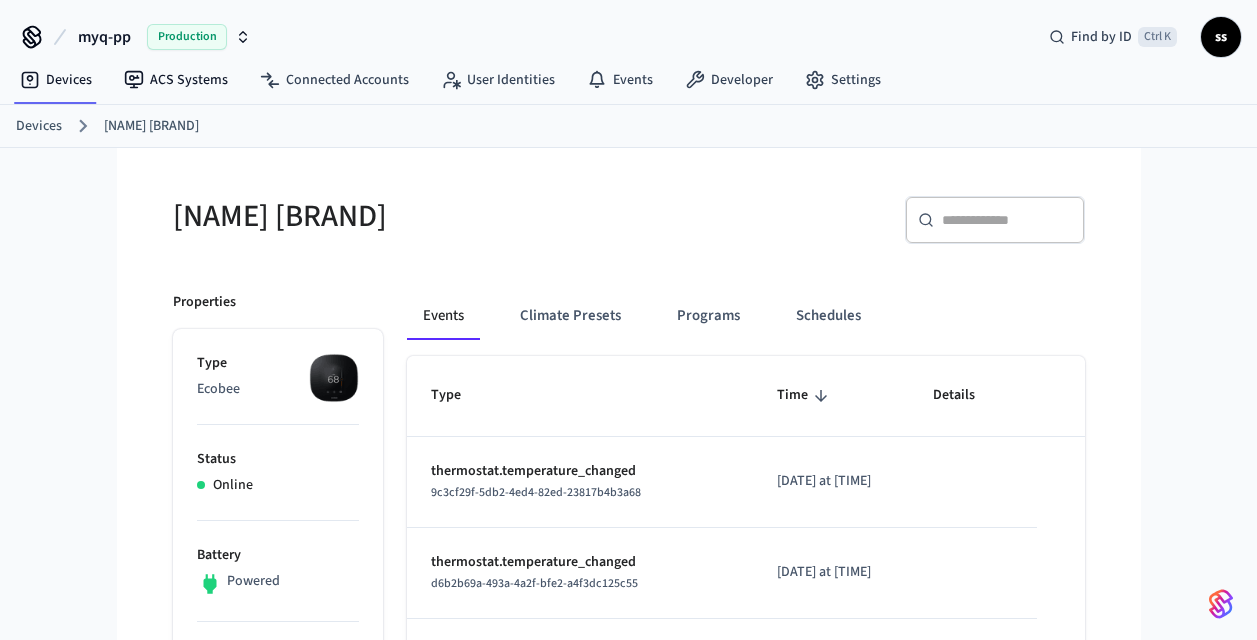 scroll, scrollTop: 0, scrollLeft: 0, axis: both 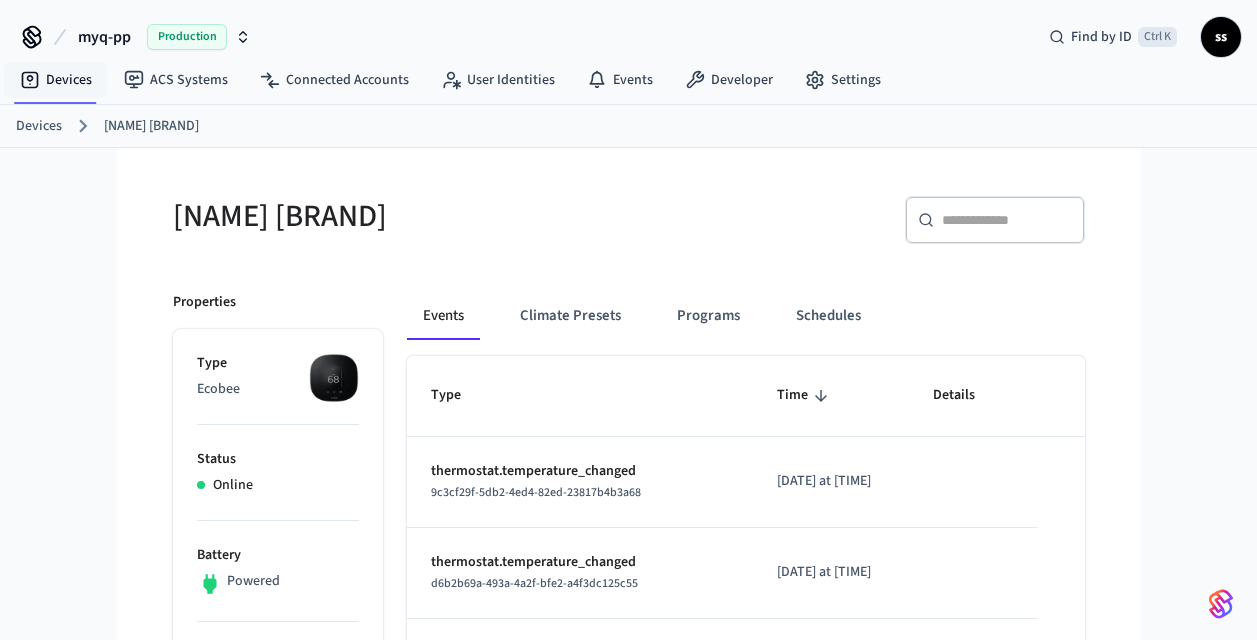 click on "Devices" at bounding box center (56, 80) 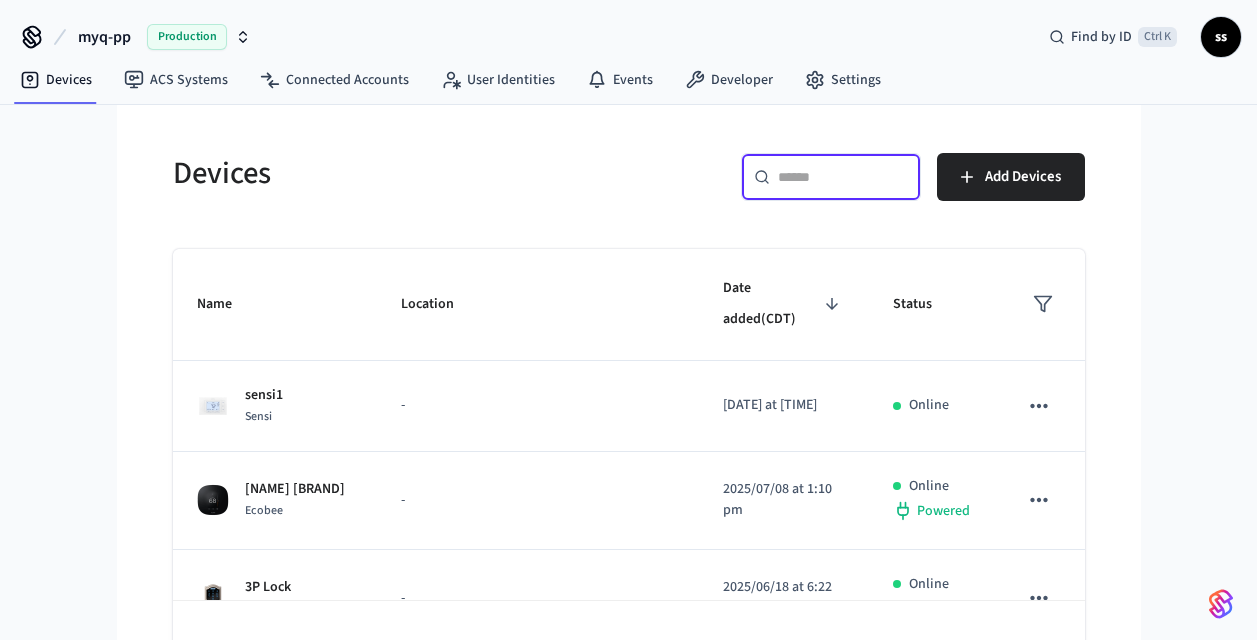 click at bounding box center [843, 177] 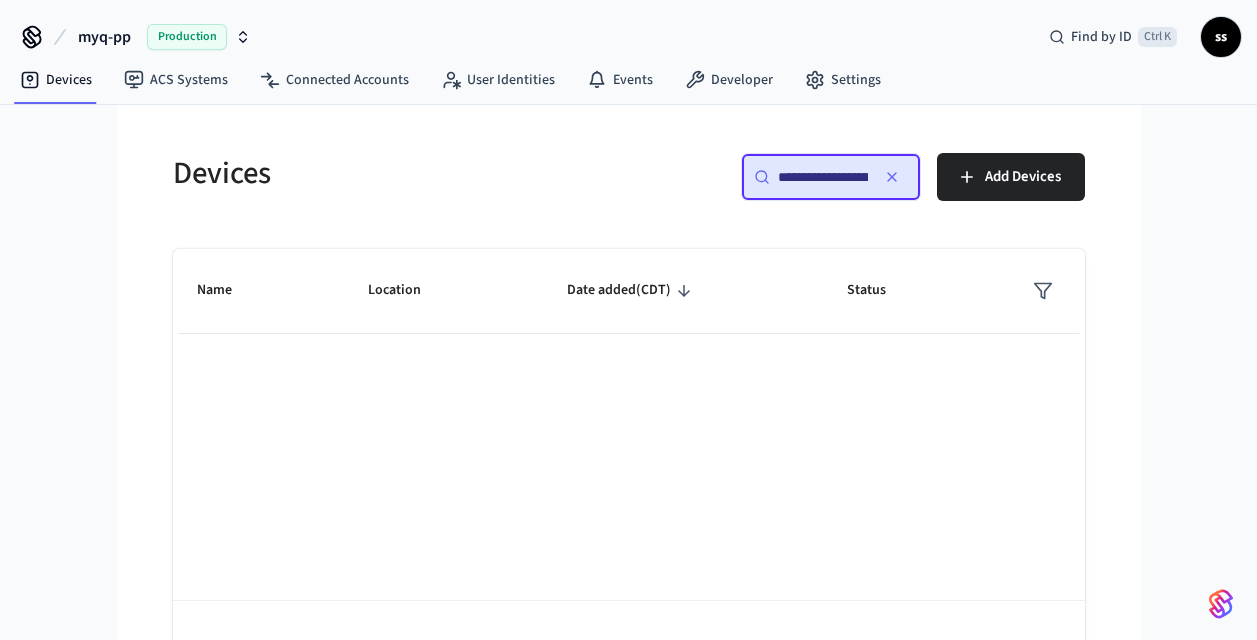 scroll, scrollTop: 0, scrollLeft: 153, axis: horizontal 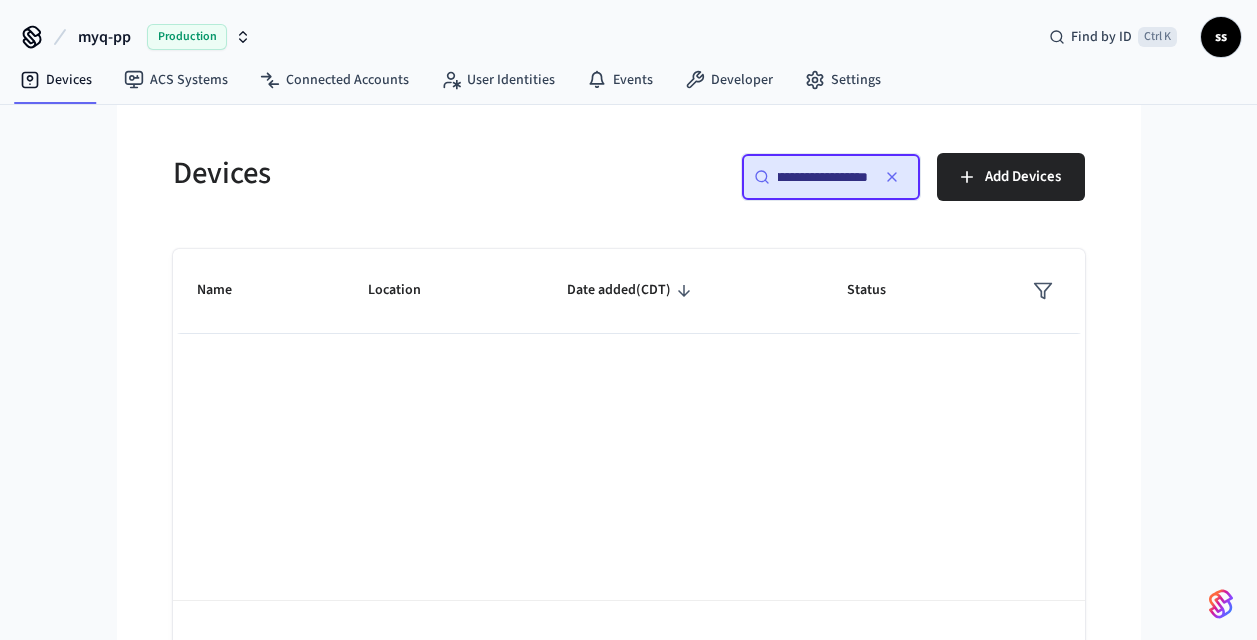 type on "**********" 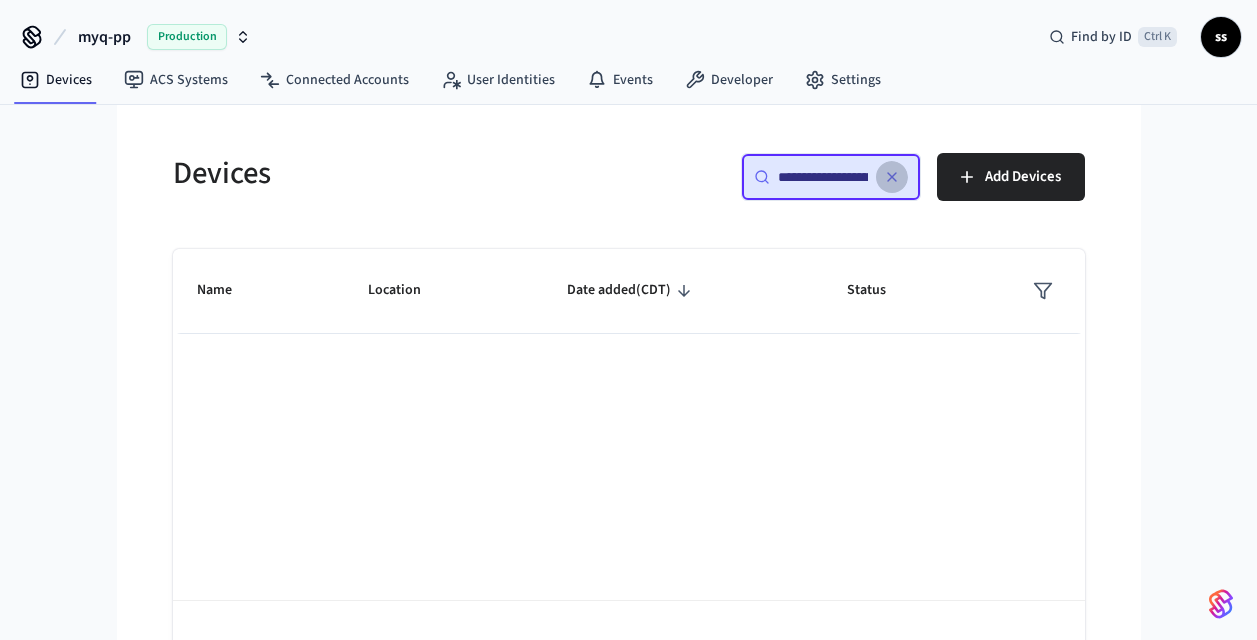 click 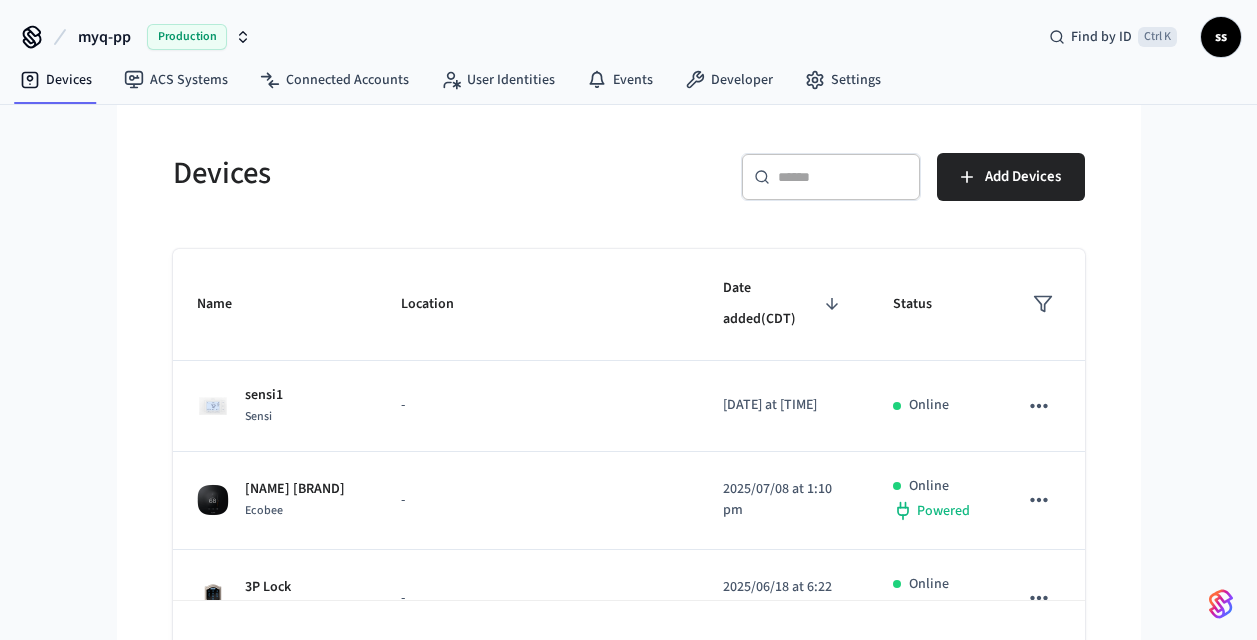 click 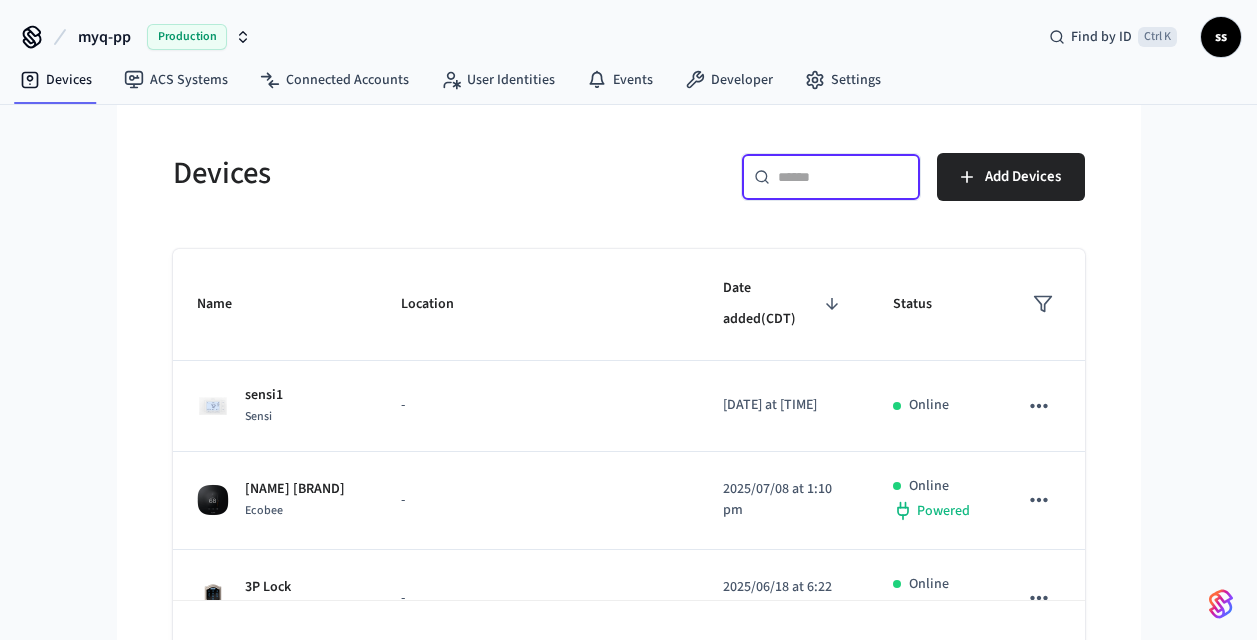 click at bounding box center [843, 177] 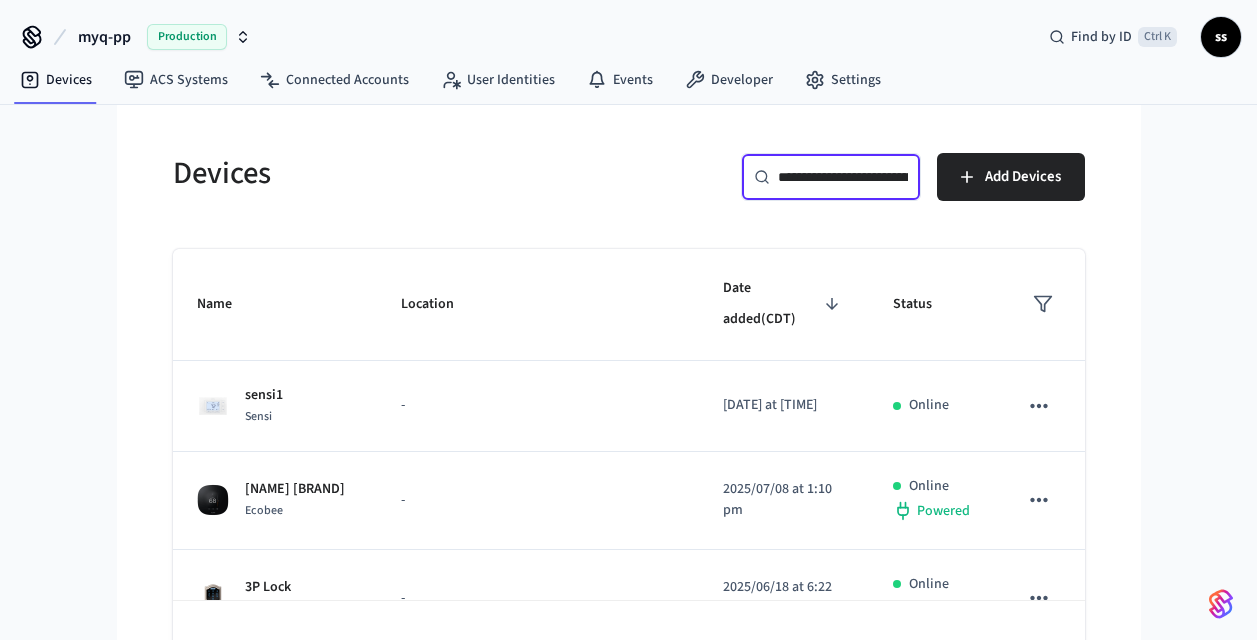 scroll, scrollTop: 0, scrollLeft: 152, axis: horizontal 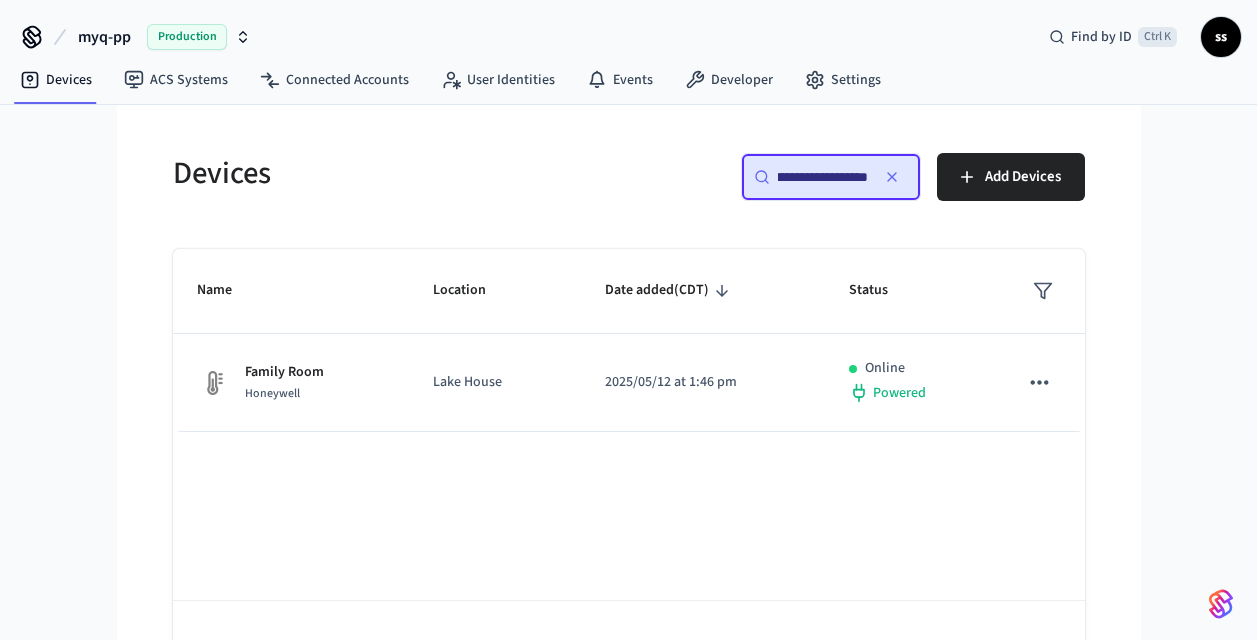 type on "**********" 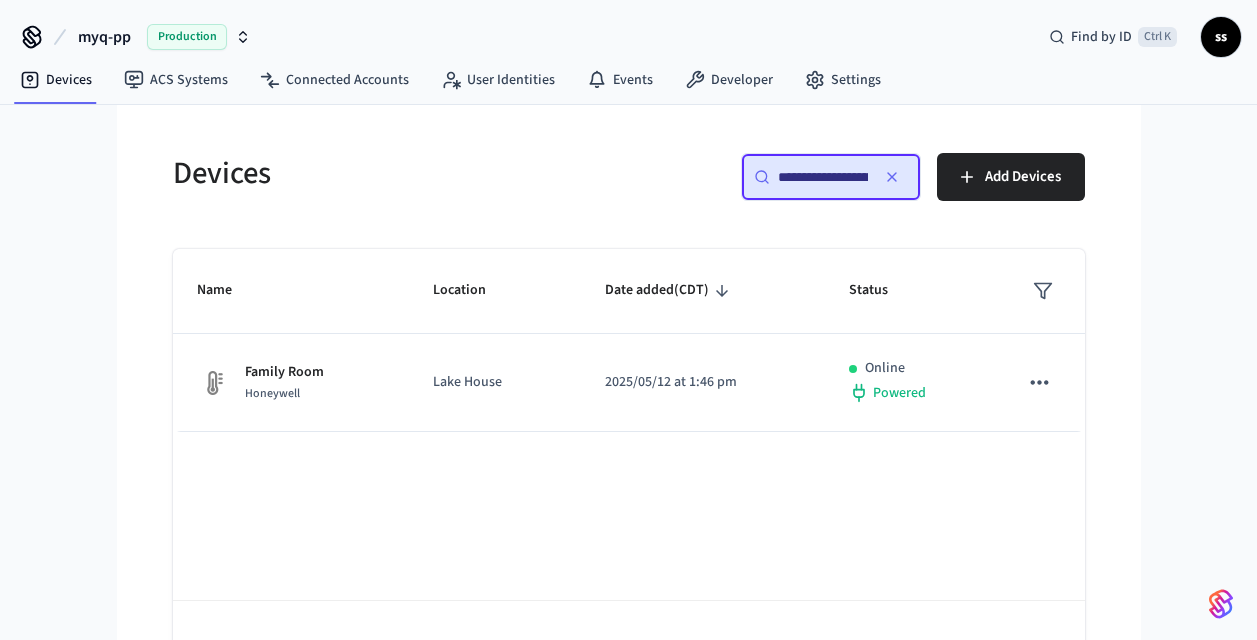 click on "Lake House" at bounding box center (495, 383) 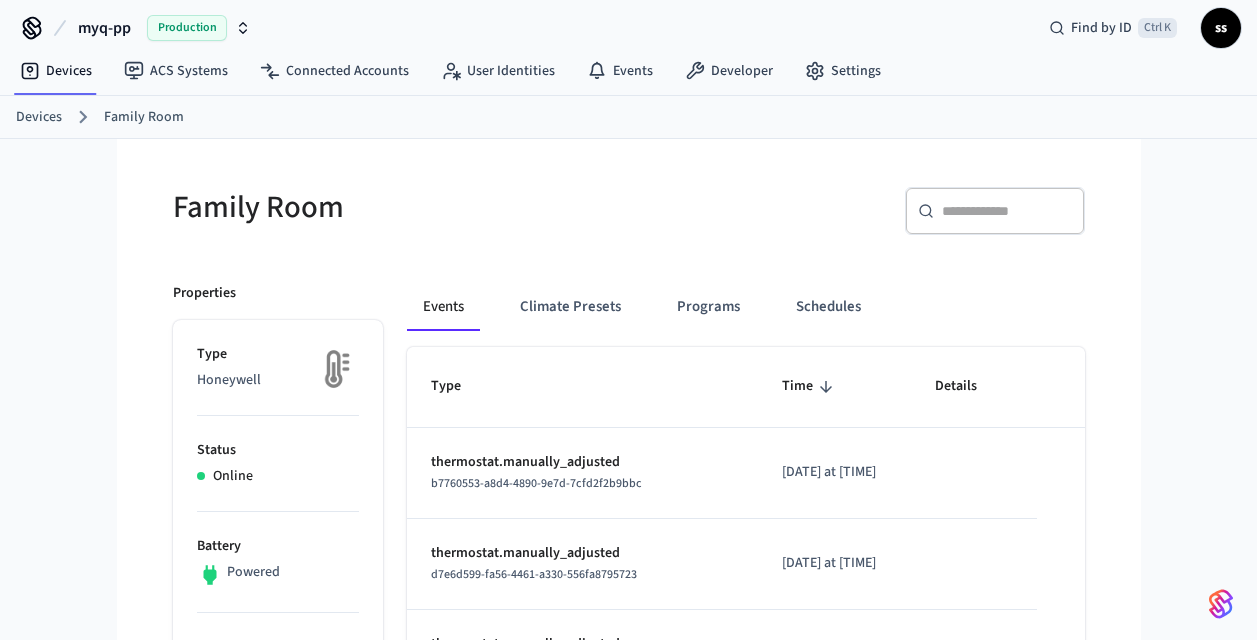 scroll, scrollTop: 0, scrollLeft: 0, axis: both 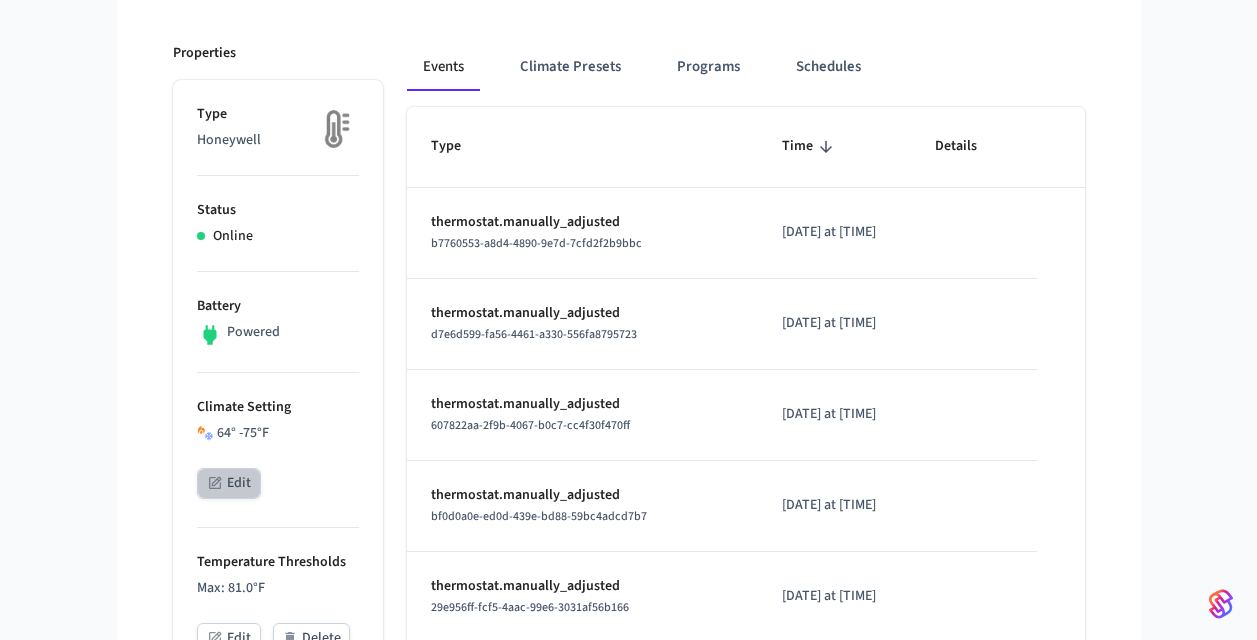 click on "Edit" at bounding box center [229, 483] 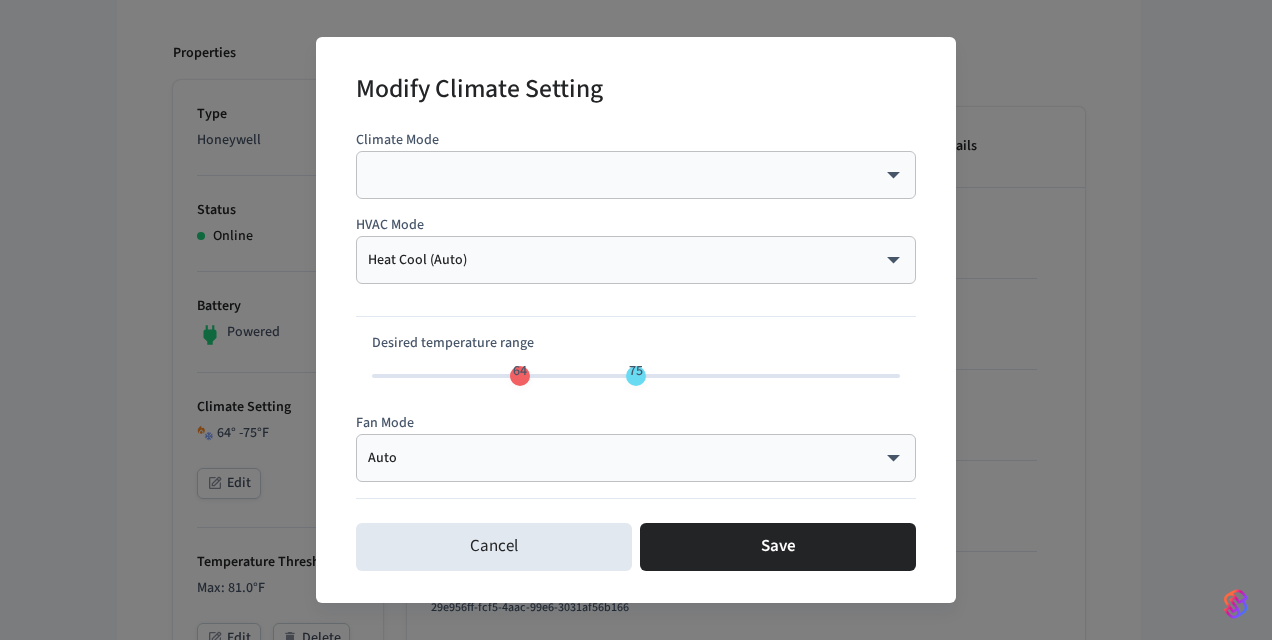 type on "**" 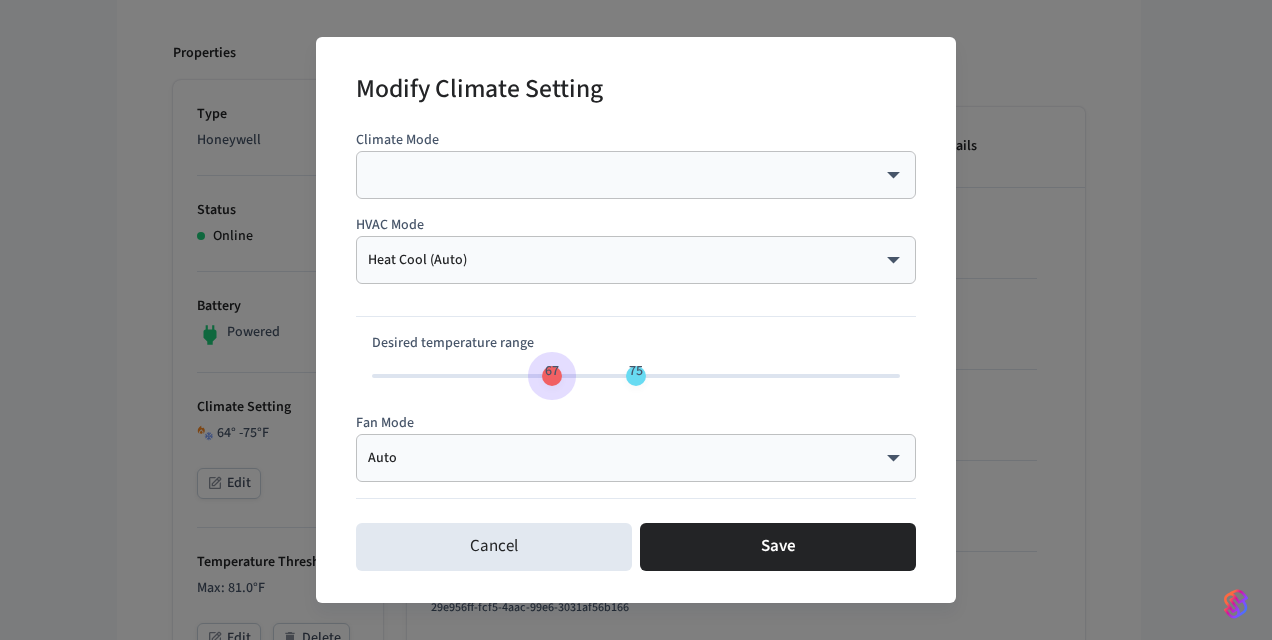 click on "67 75" at bounding box center (636, 376) 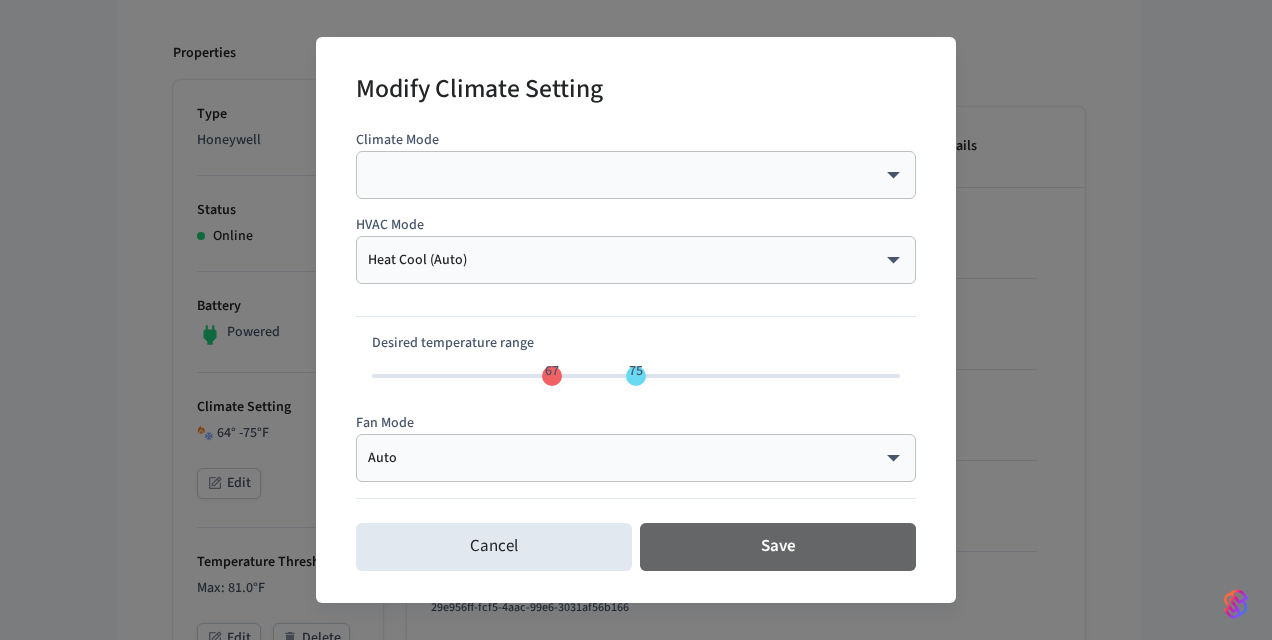 click on "Save" at bounding box center [778, 547] 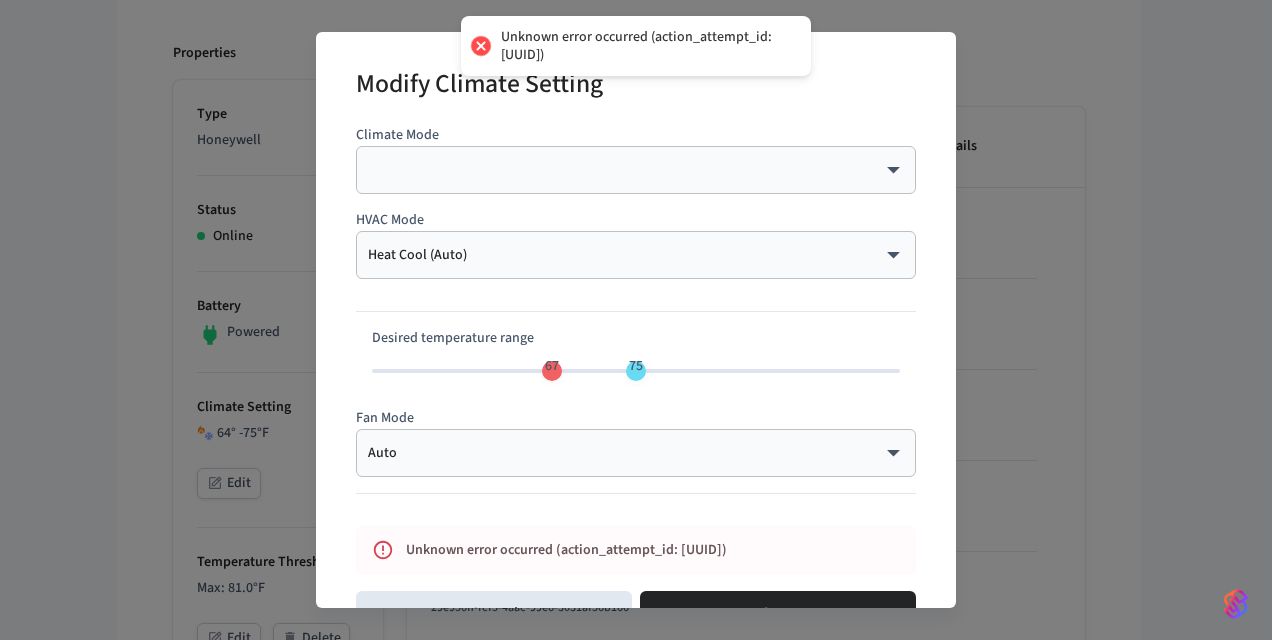 type on "**" 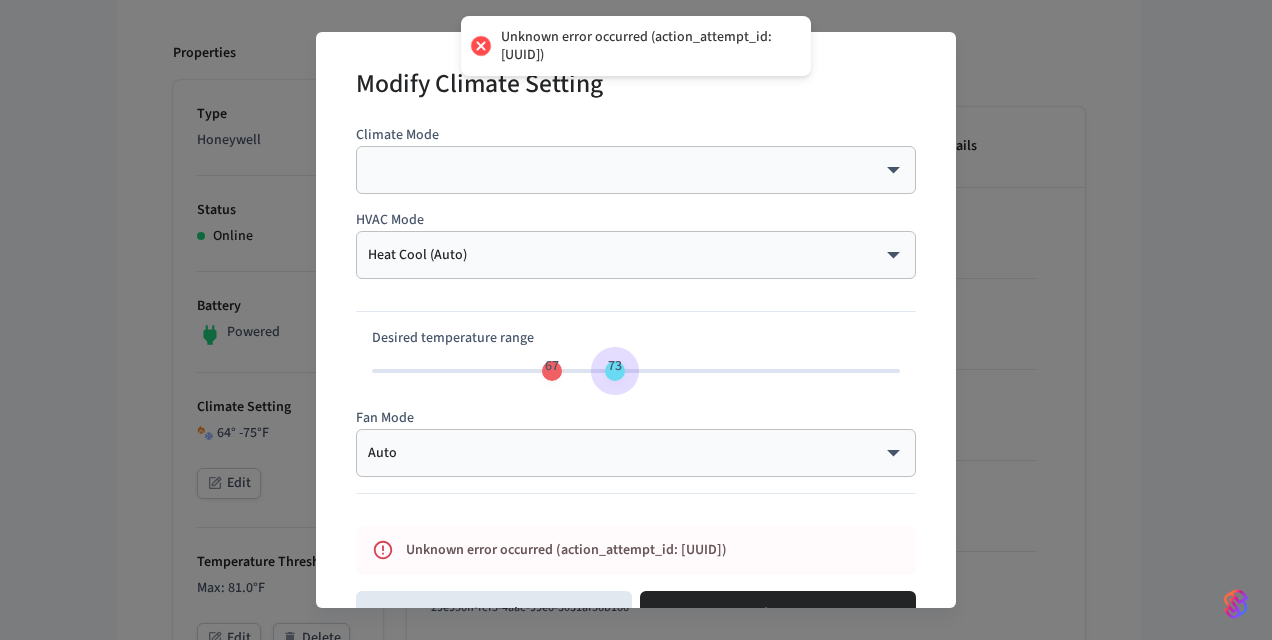 click on "73" at bounding box center (615, 366) 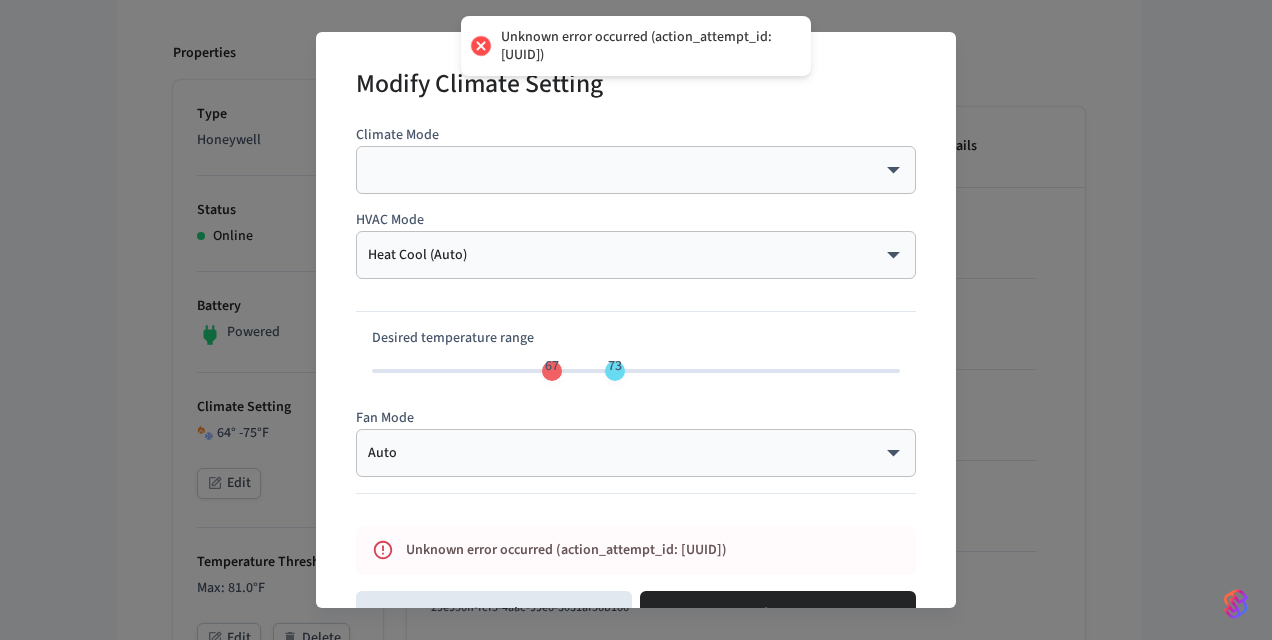 scroll, scrollTop: 83, scrollLeft: 0, axis: vertical 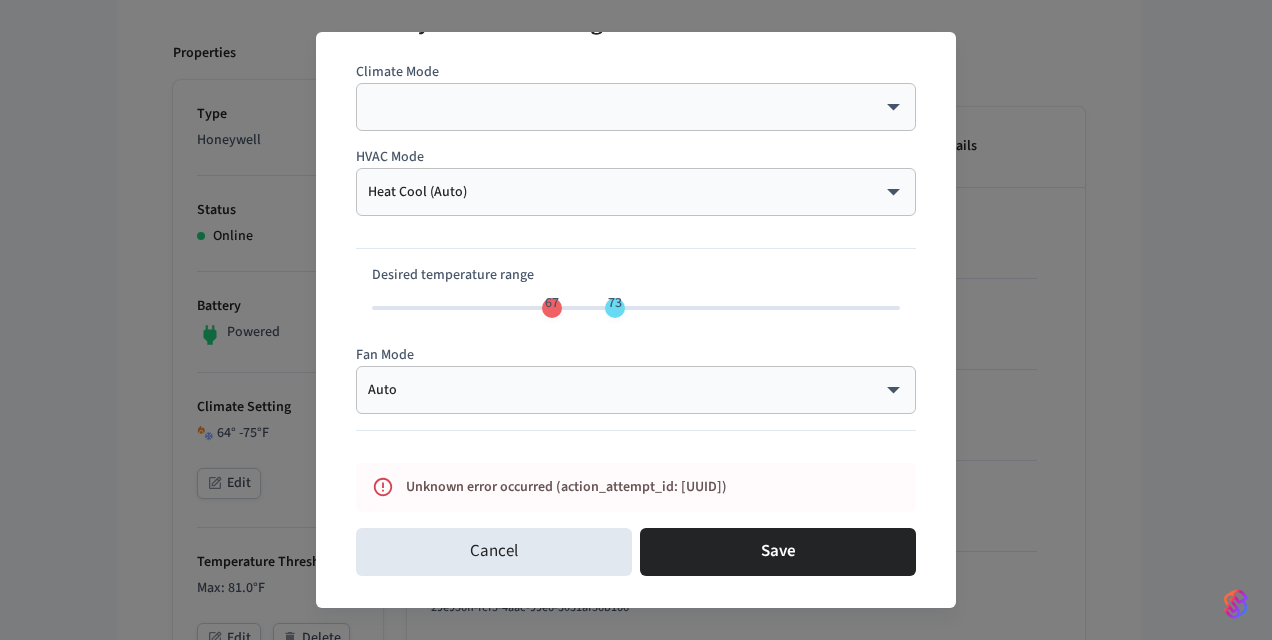 click on "Save" at bounding box center [778, 552] 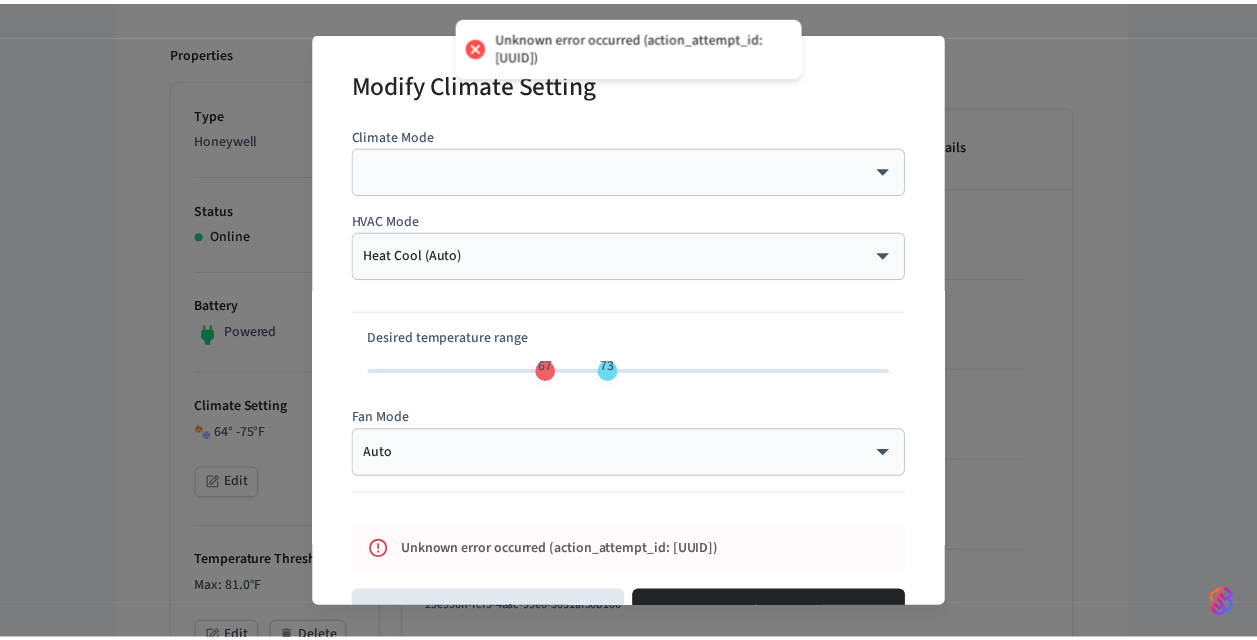 scroll, scrollTop: 83, scrollLeft: 0, axis: vertical 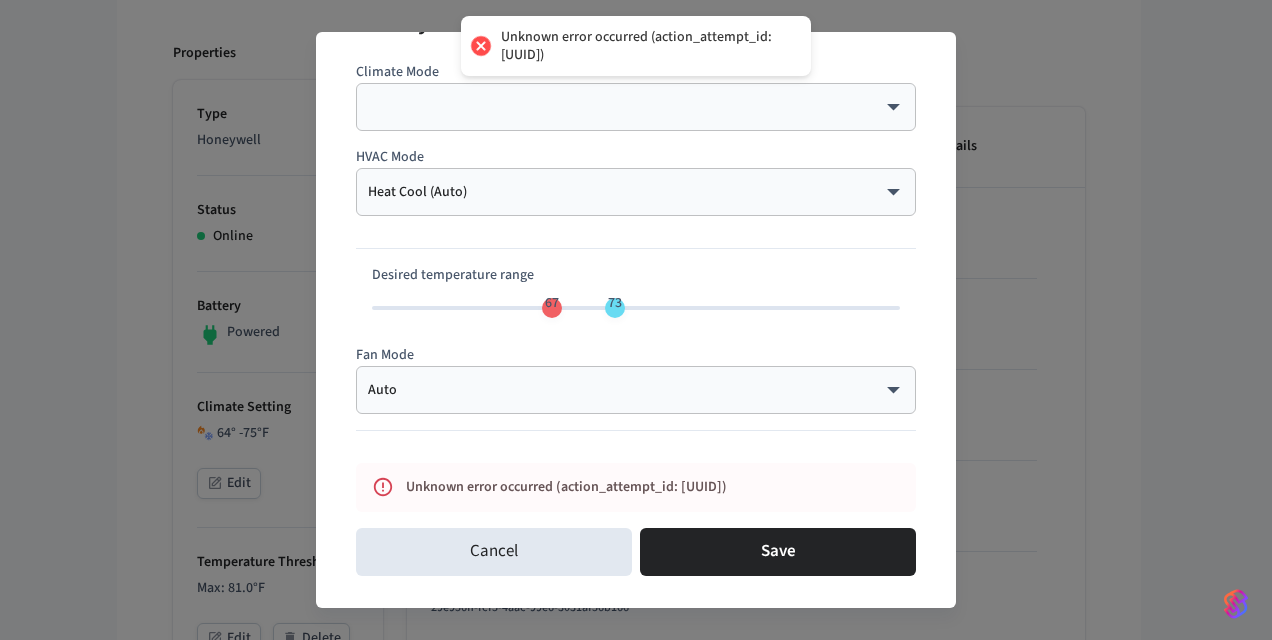 click on "Cancel" at bounding box center (494, 552) 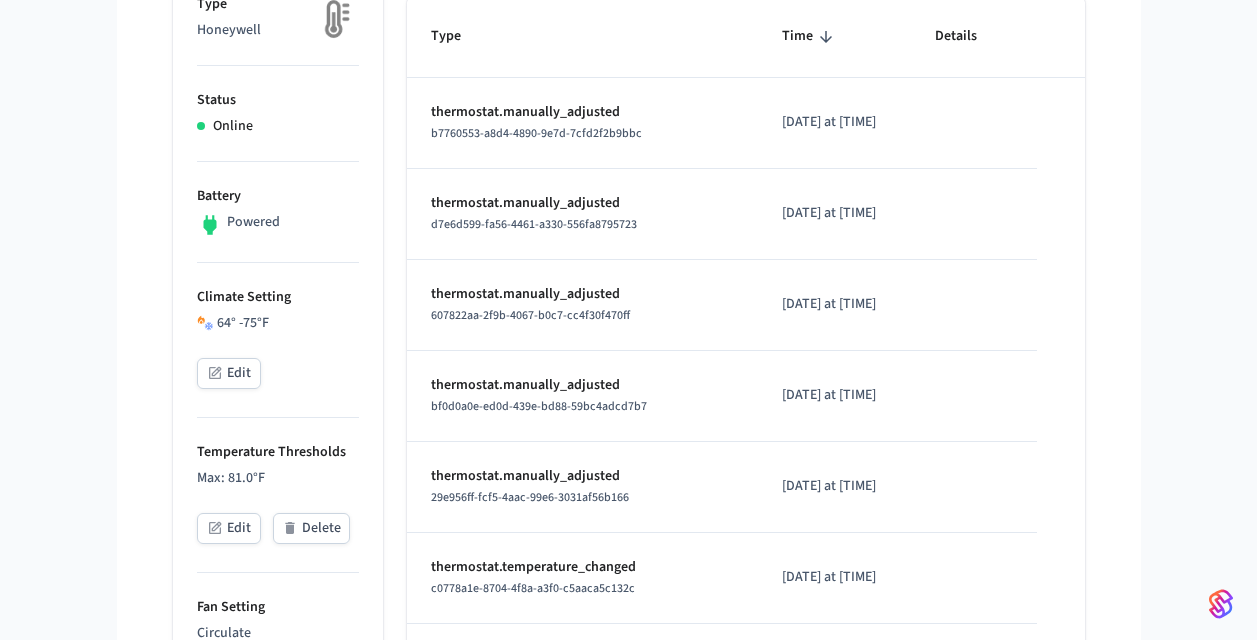 scroll, scrollTop: 251, scrollLeft: 0, axis: vertical 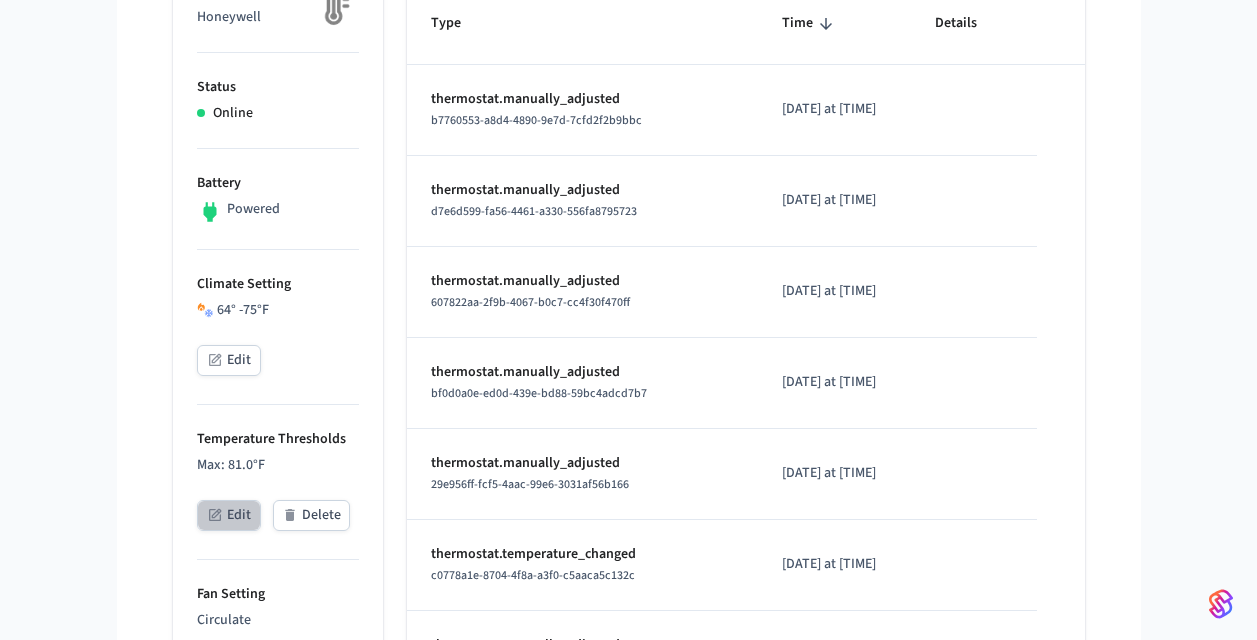 click on "Edit" at bounding box center [229, 515] 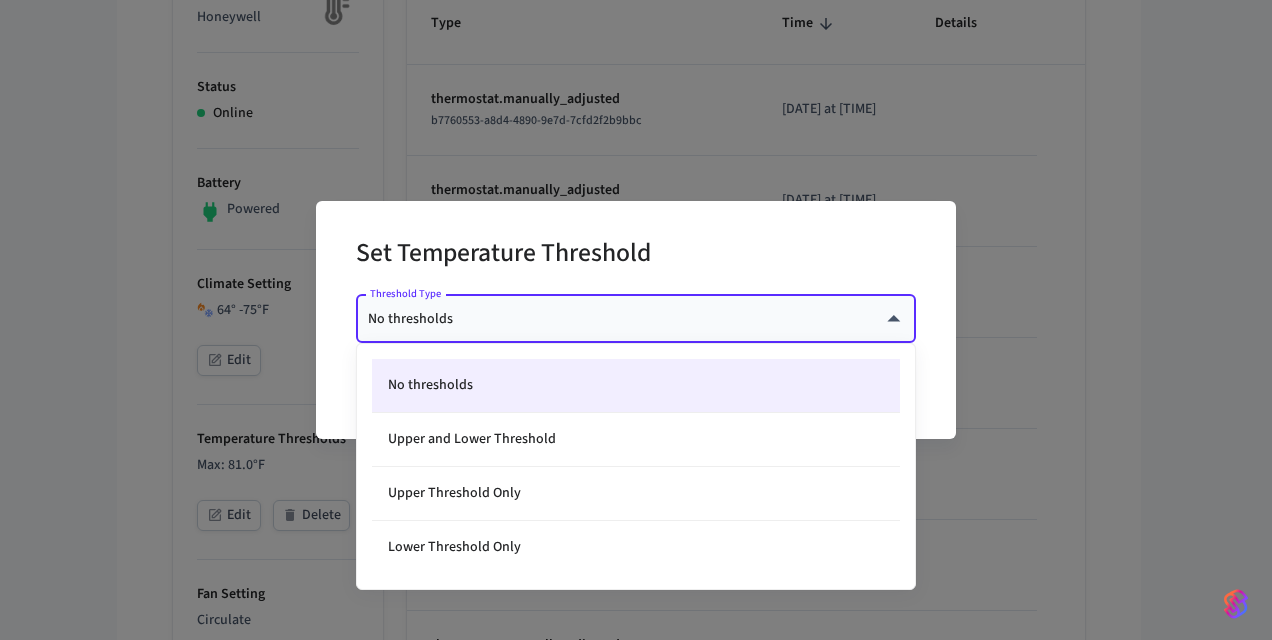 click on "myq-pp Production Find by ID Ctrl K ss Devices ACS Systems Connected Accounts User Identities Events Developer Settings Devices Family Room Family Room ​ ​ Properties Type Honeywell Status Online Battery Powered Climate Setting 64 ° -  75 °F Edit Temperature Thresholds Max: 81.0°F Edit Delete Fan Setting Circulate Equipment Status Cooling Current Temperature 84°F Current Humidity 50% Location Lake House Capabilities thermostat ID f0086ad6-04d1-4a53-9f81-81d8b8d255a8 Paired on ( CDT ) 2025/05/12 at 1:46 pm Connected account d9051e30-6c8f-4401-bbe2-571fdbbc49cc Warnings Current temperature (27.78°C) has exceeded the upper limit of 27.22°C Events Climate Presets Programs Schedules Type Time Details thermostat.manually_adjusted b7760553-a8d4-4890-9e7d-7cfd2f2b9bbc 2025/08/01 at 1:03 pm thermostat.manually_adjusted d7e6d599-fa56-4461-a330-556fa8795723 2025/08/01 at 12:43 pm thermostat.manually_adjusted 607822aa-2f9b-4067-b0c7-cc4f30f470ff 2025/08/01 at 12:33 pm thermostat.manually_adjusted Rows per page:" at bounding box center [636, 634] 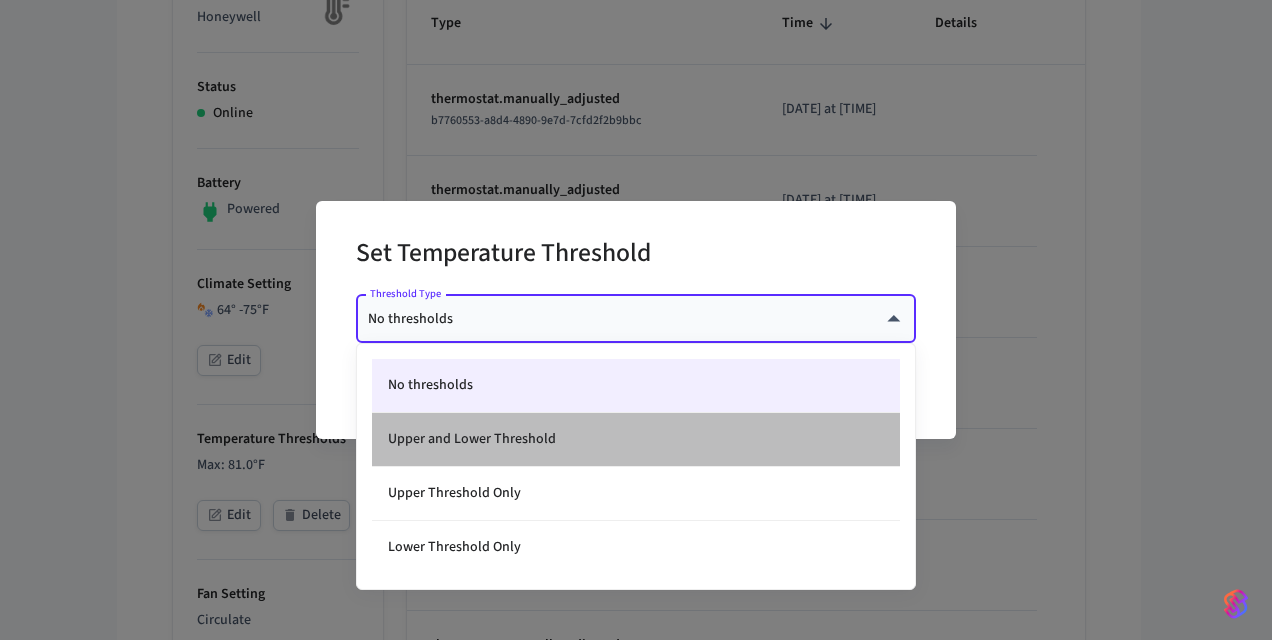 click on "Upper and Lower Threshold" at bounding box center (636, 440) 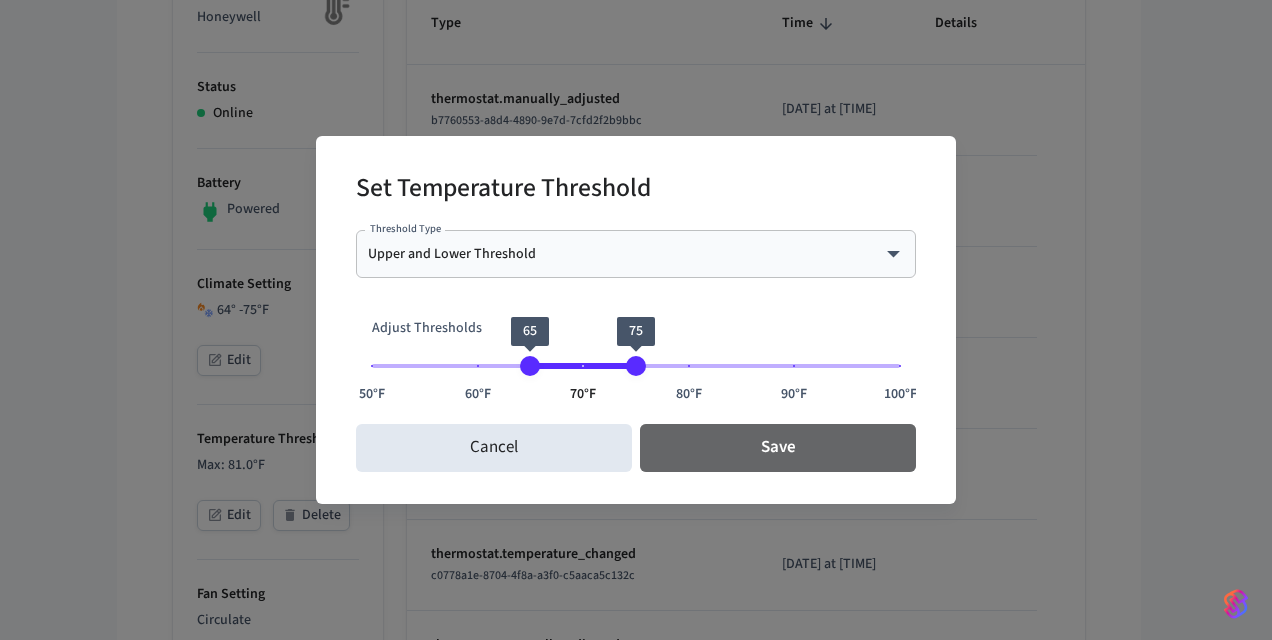 click on "Save" at bounding box center (778, 448) 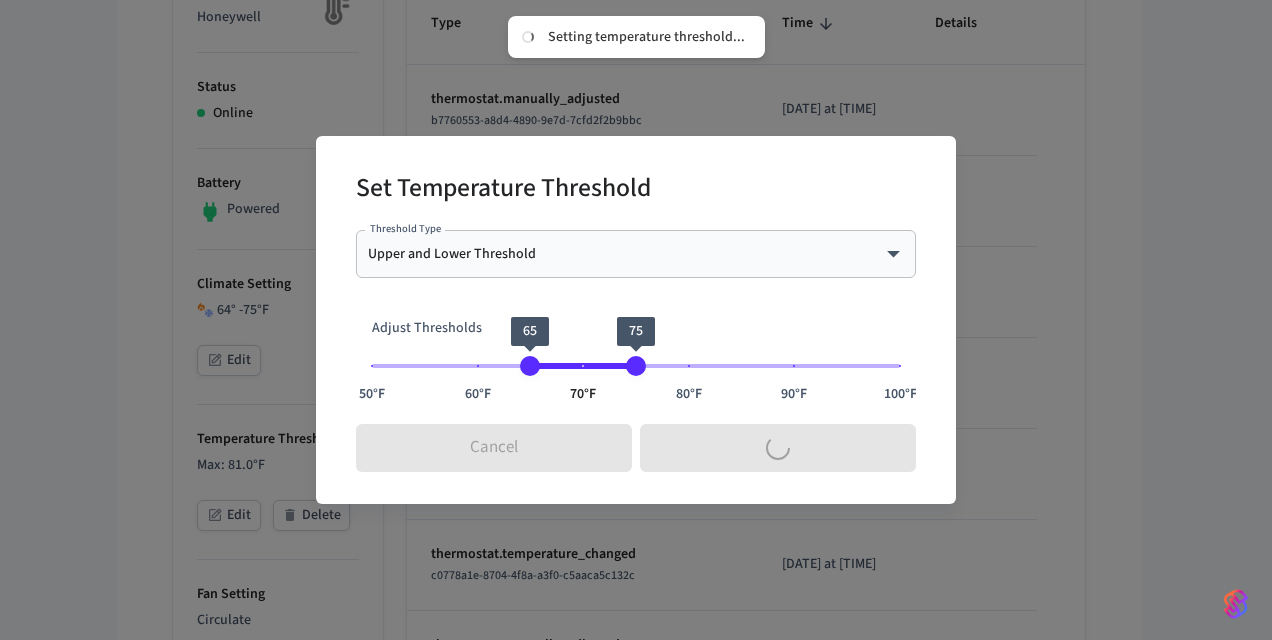 type on "****" 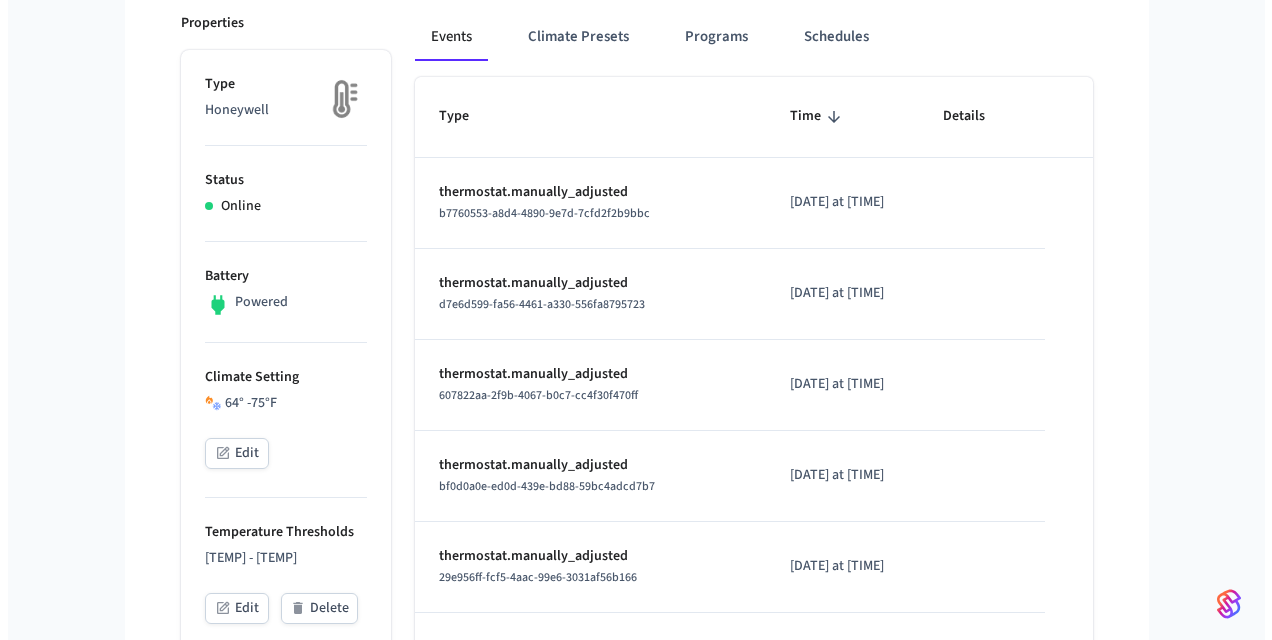 scroll, scrollTop: 281, scrollLeft: 0, axis: vertical 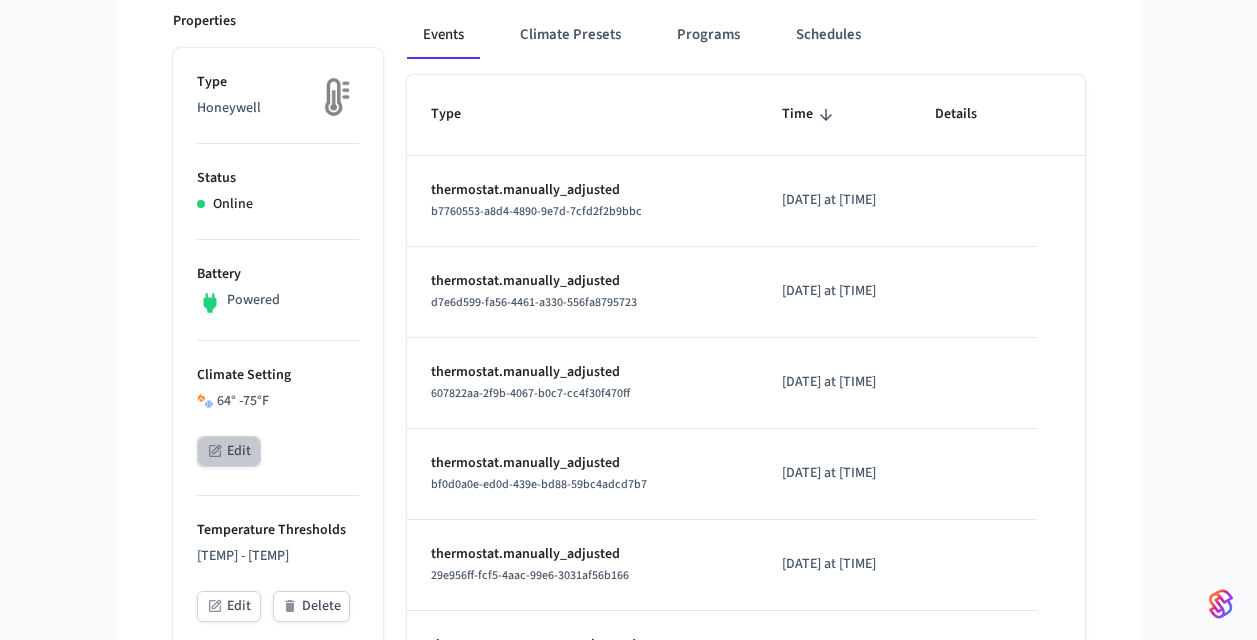 click on "Edit" at bounding box center (229, 451) 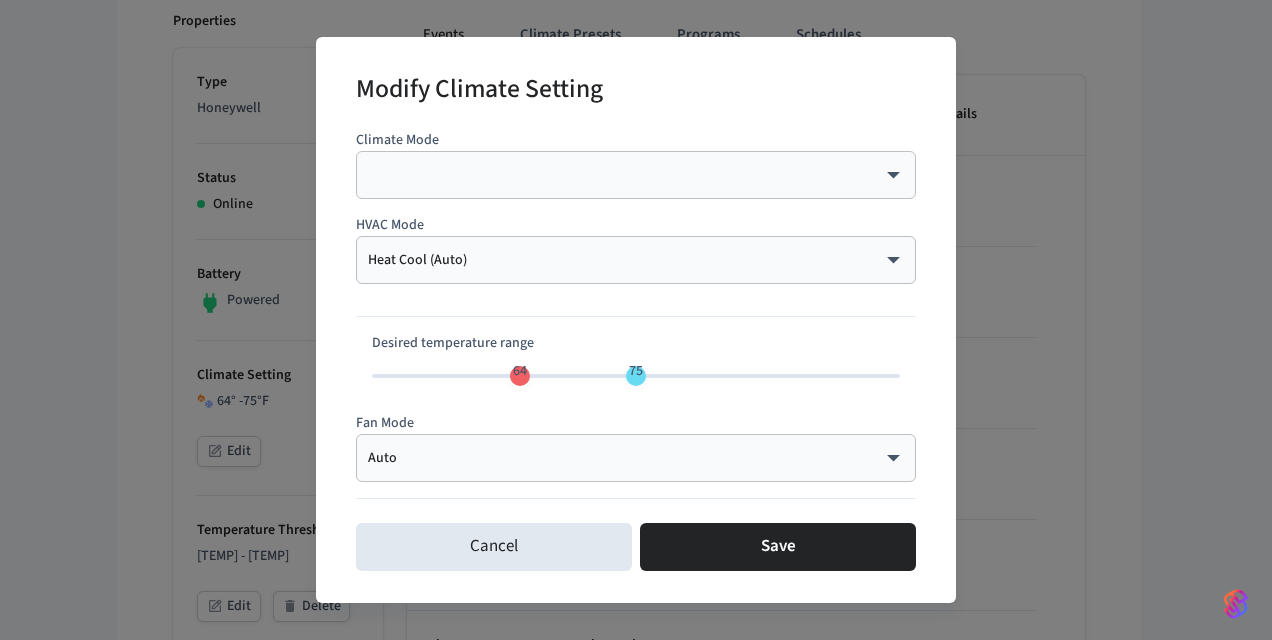 type on "**" 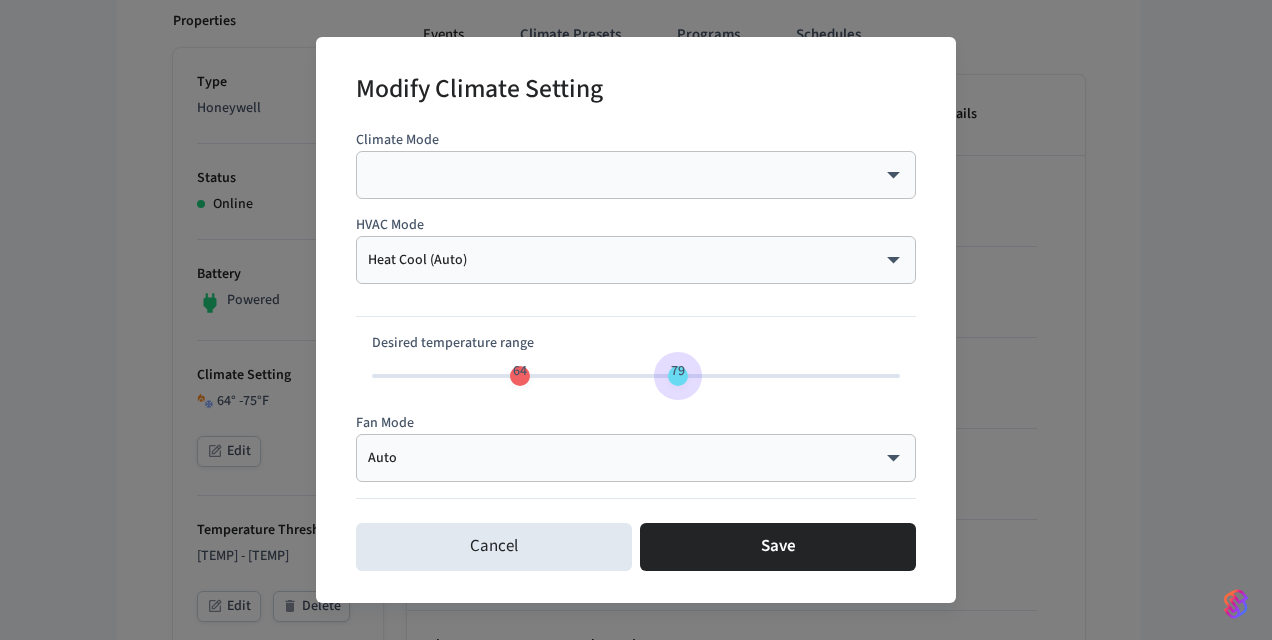 click on "64 79" at bounding box center (636, 376) 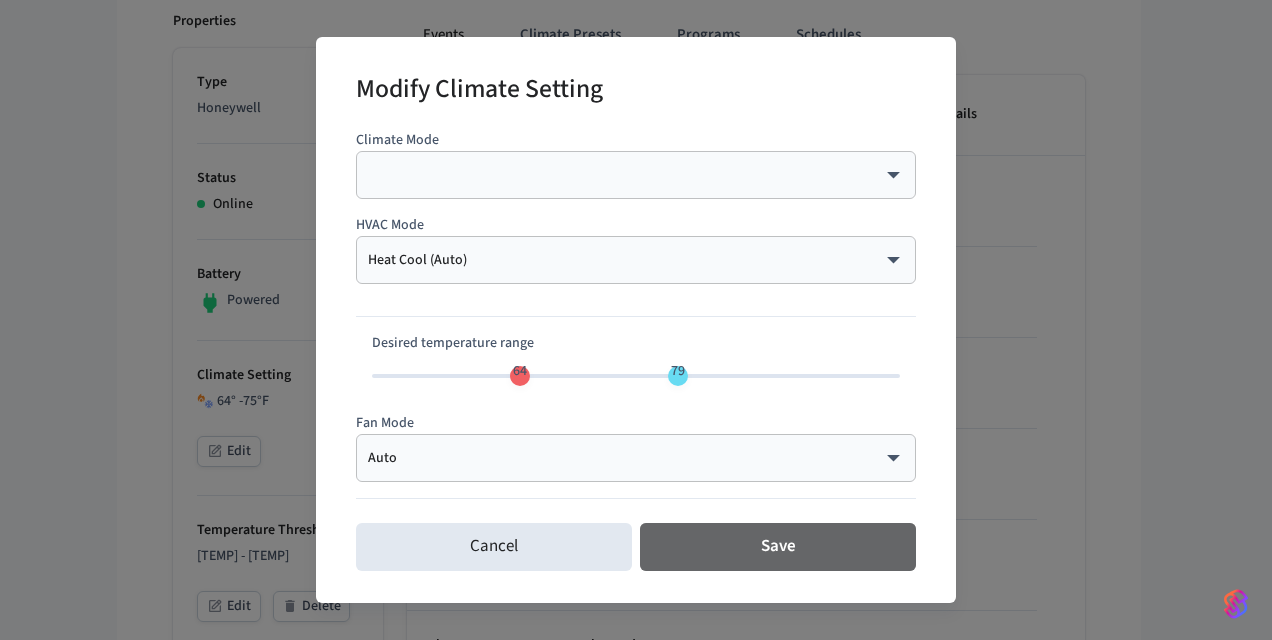 click on "Save" at bounding box center [778, 547] 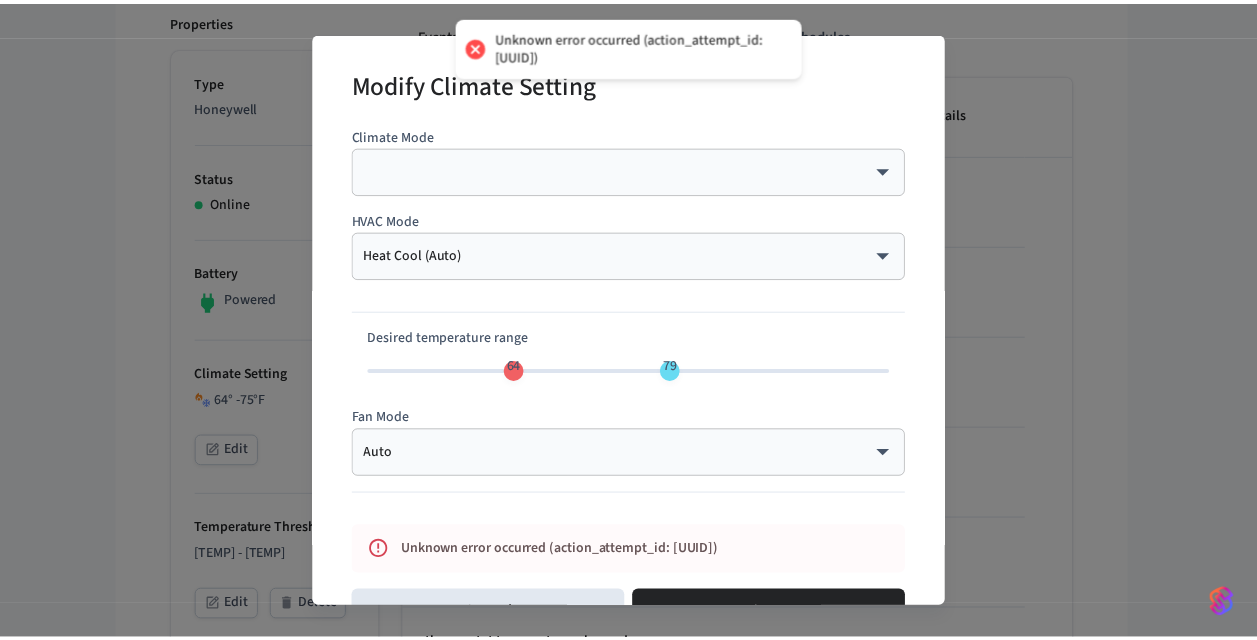 scroll, scrollTop: 83, scrollLeft: 0, axis: vertical 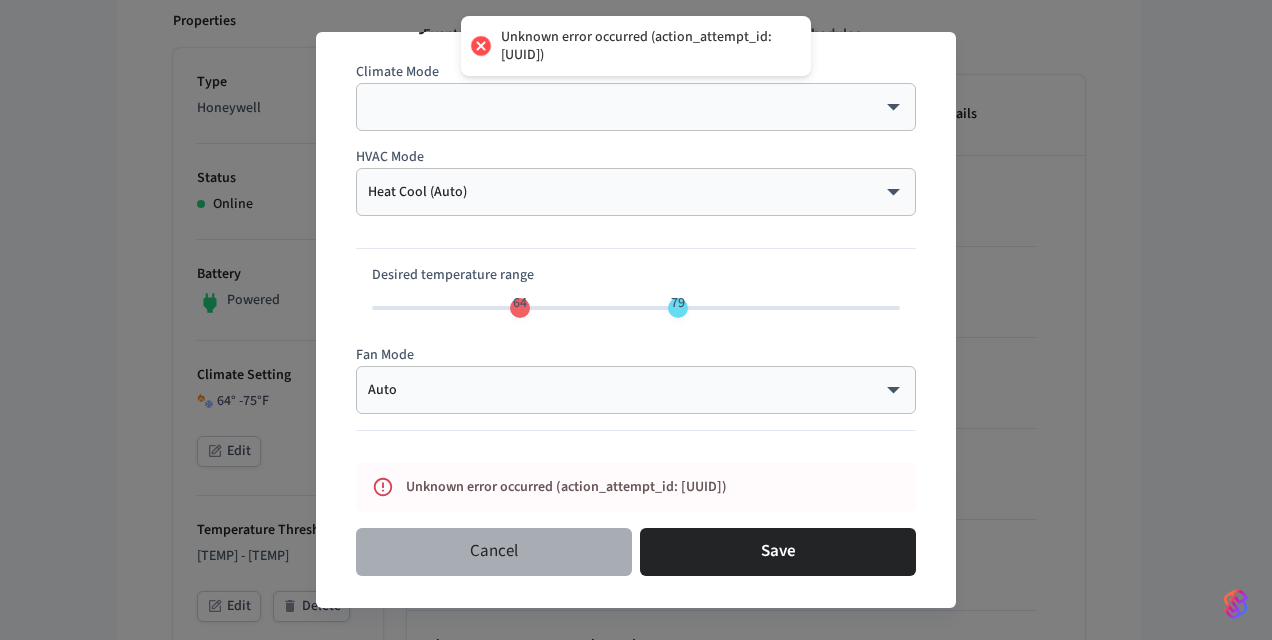 click on "Cancel" at bounding box center [494, 552] 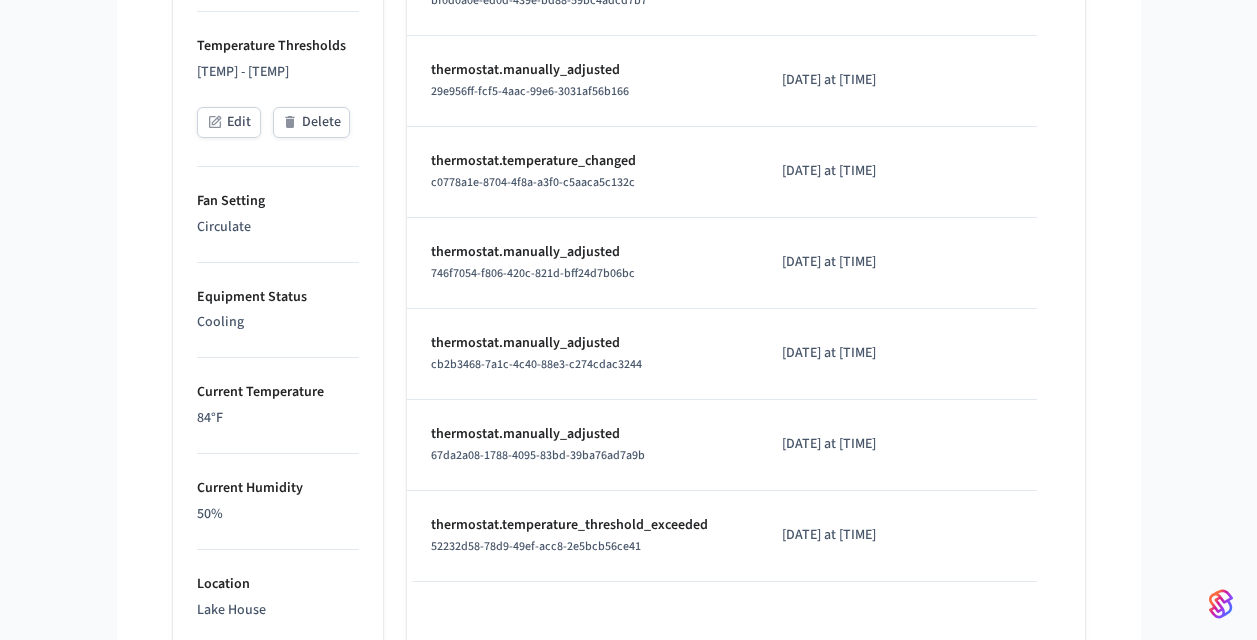 scroll, scrollTop: 766, scrollLeft: 0, axis: vertical 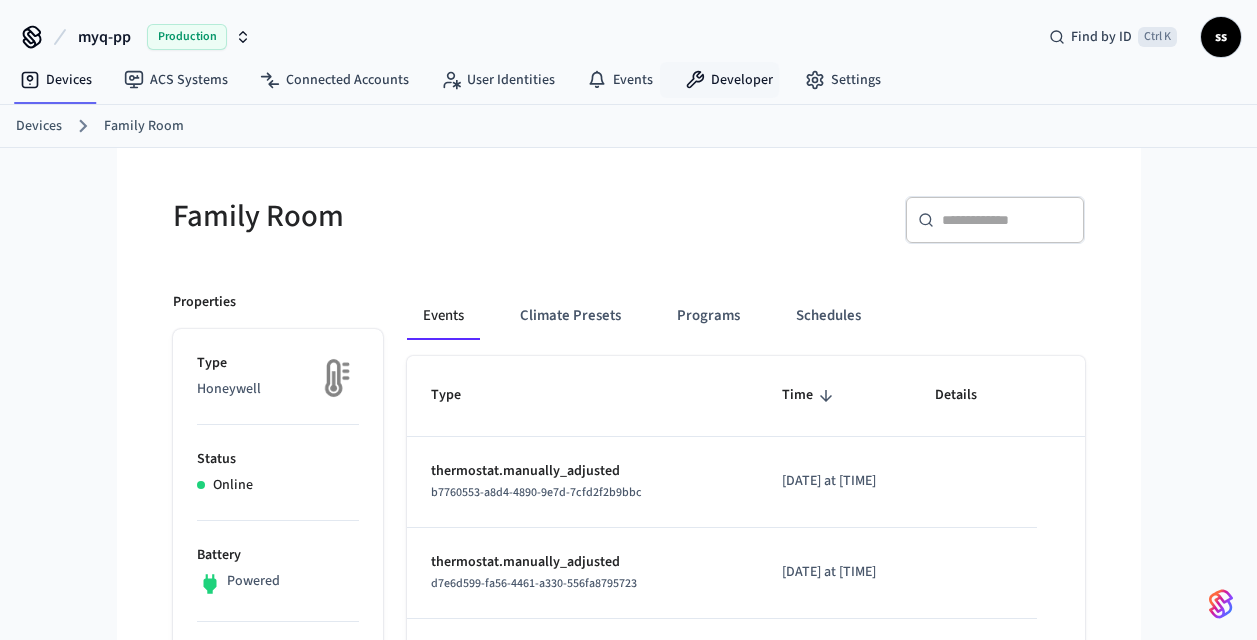 click on "Developer" at bounding box center (729, 80) 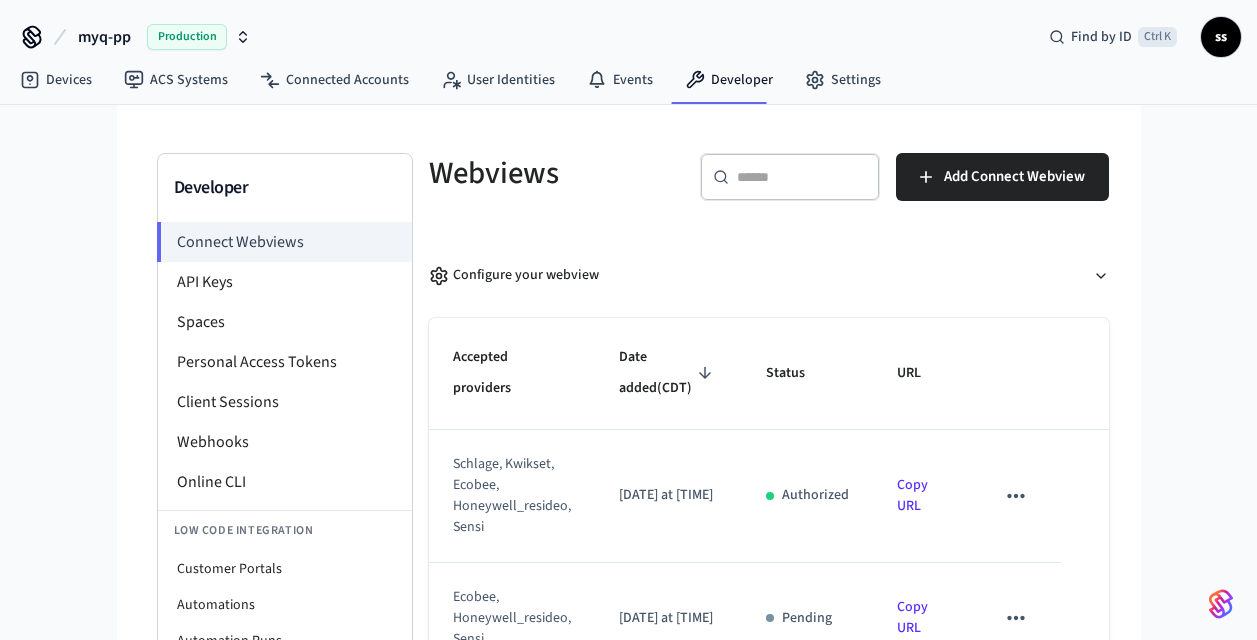 click on "Webhooks" at bounding box center (285, 442) 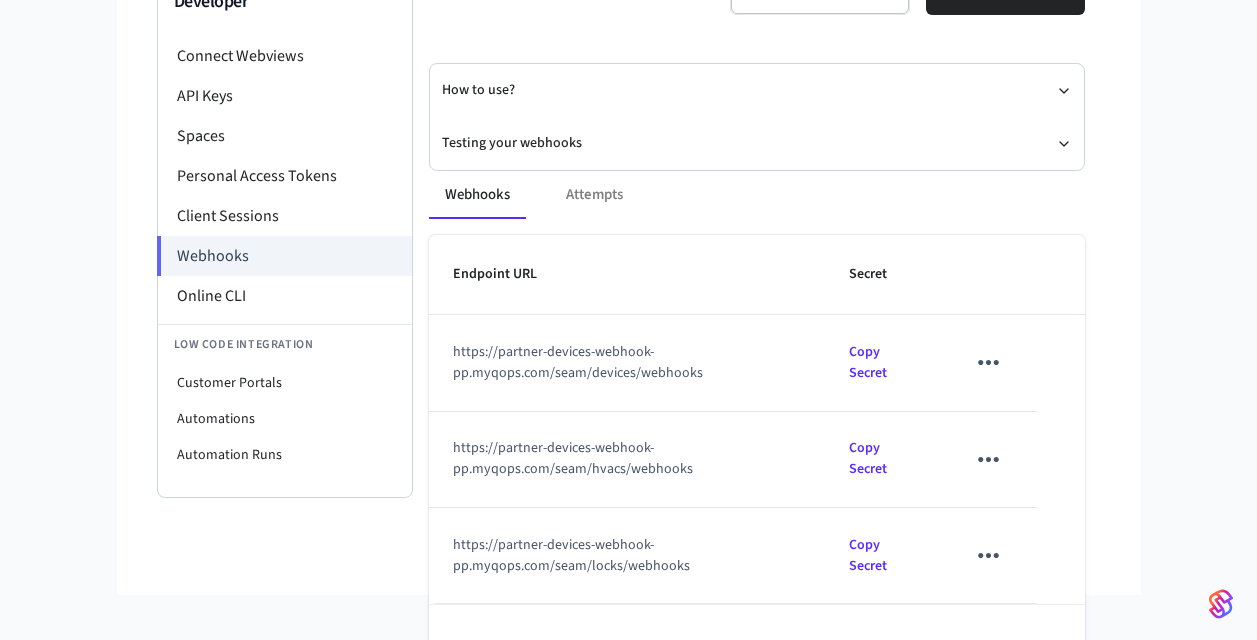 scroll, scrollTop: 118, scrollLeft: 0, axis: vertical 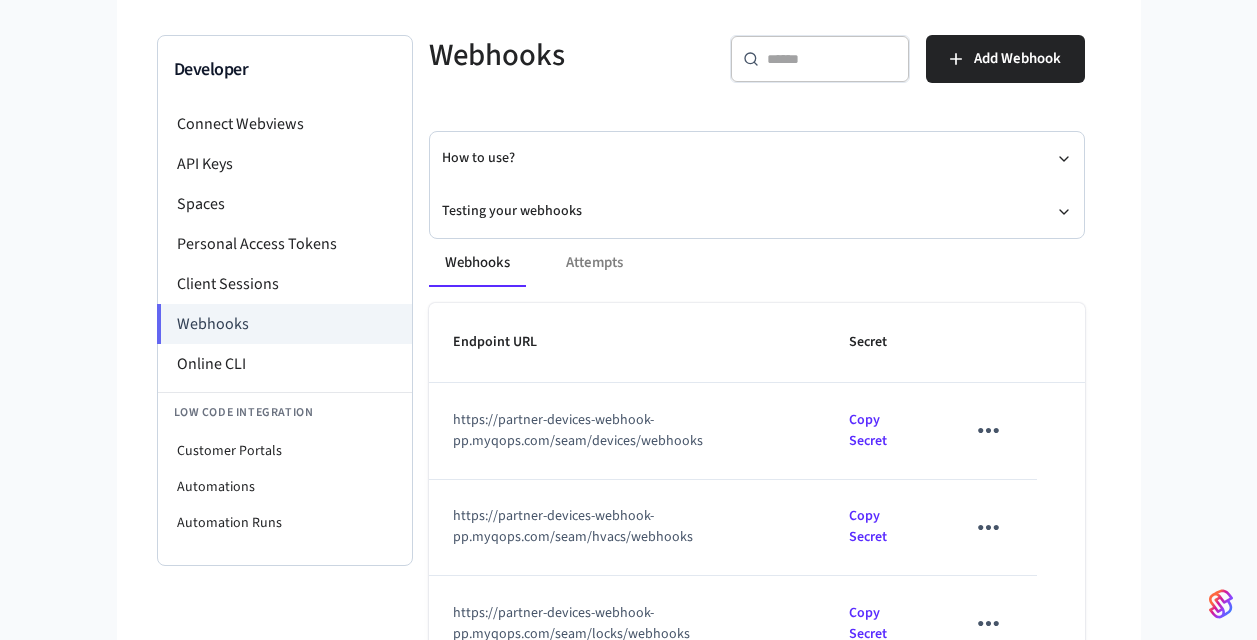click on "Testing your webhooks" at bounding box center [757, 211] 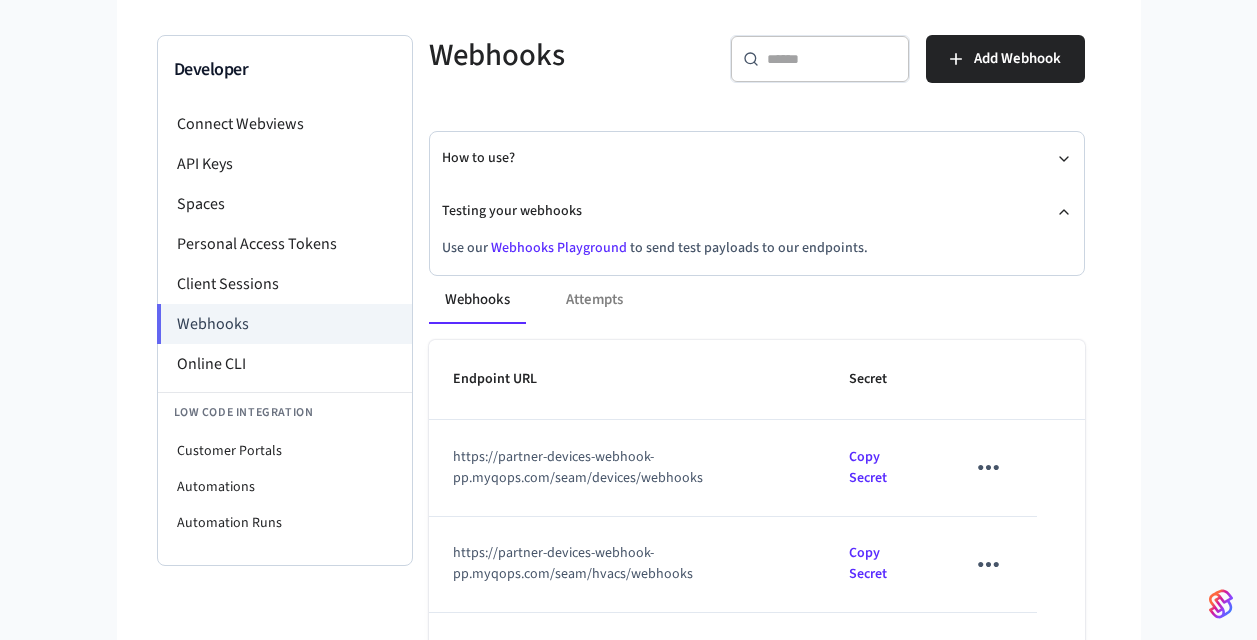 click on "Testing your webhooks" at bounding box center [757, 211] 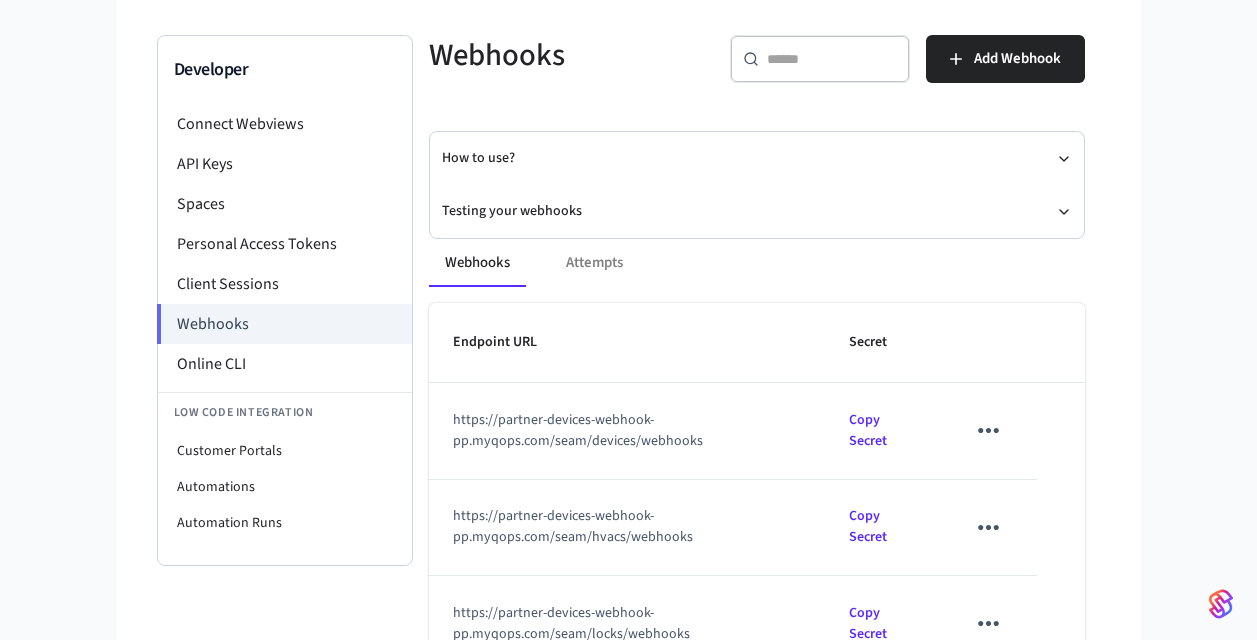 click on "Testing your webhooks" at bounding box center (757, 211) 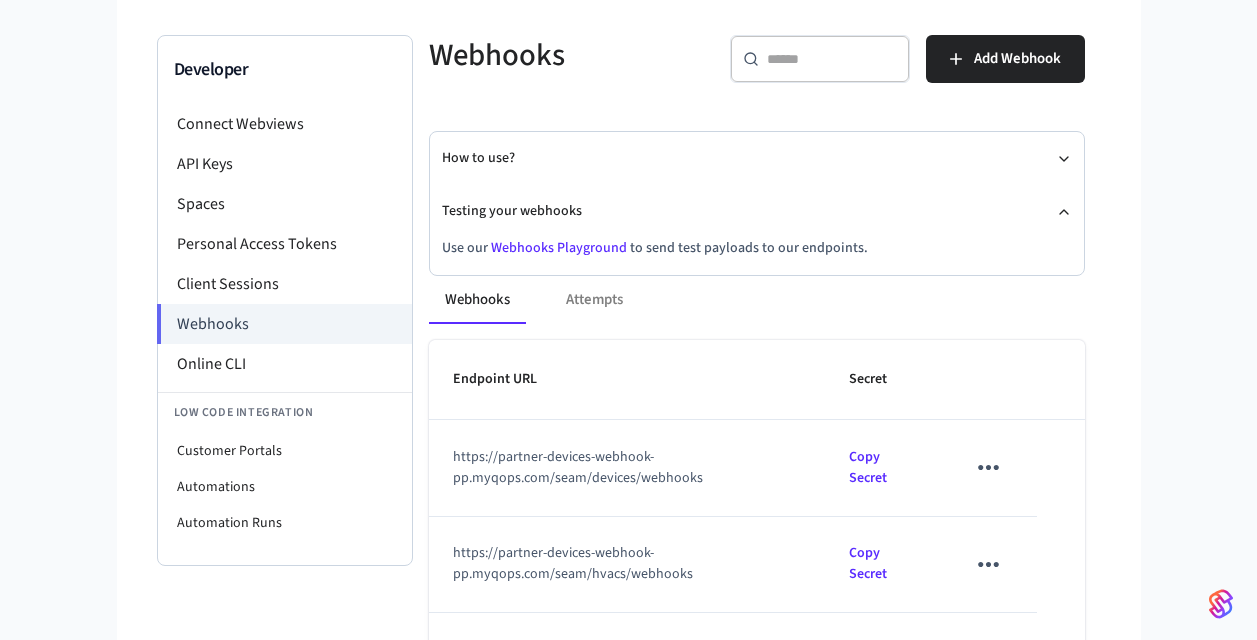 click on "Webhooks Attempts Endpoint URL Secret https://partner-devices-webhook-pp.myqops.com/seam/devices/webhooks Copy Secret https://partner-devices-webhook-pp.myqops.com/seam/hvacs/webhooks Copy Secret https://partner-devices-webhook-pp.myqops.com/seam/locks/webhooks Copy Secret Rows per page: 10 ** 1–3 of 3" at bounding box center (745, 529) 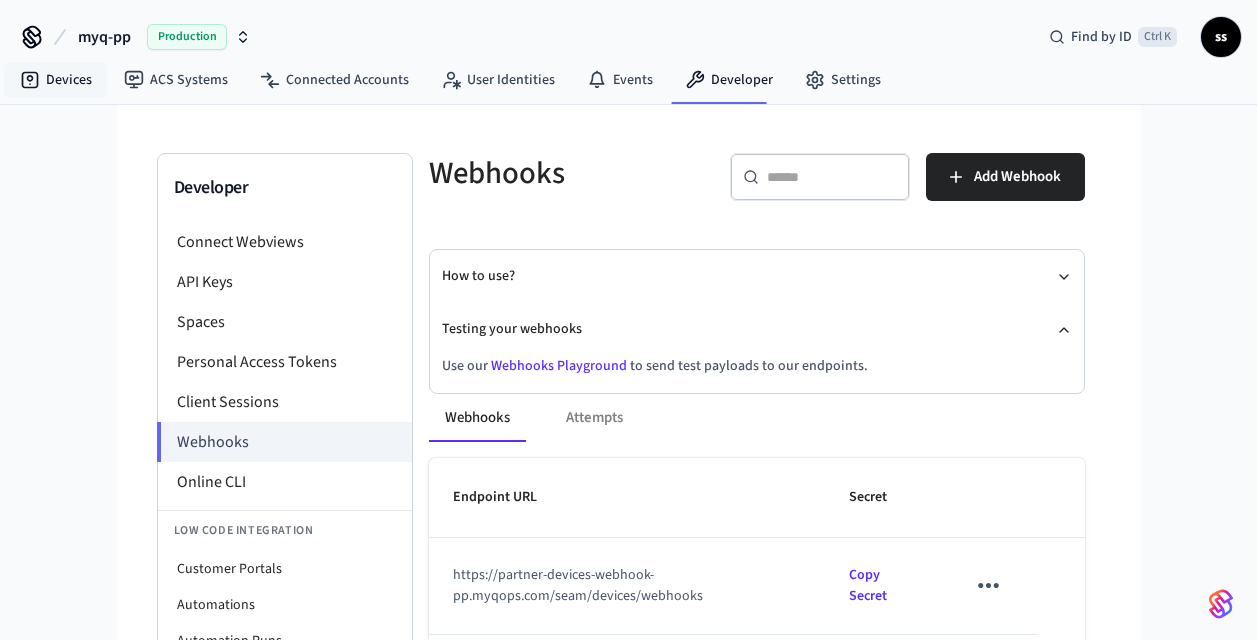 click on "Devices" at bounding box center [56, 80] 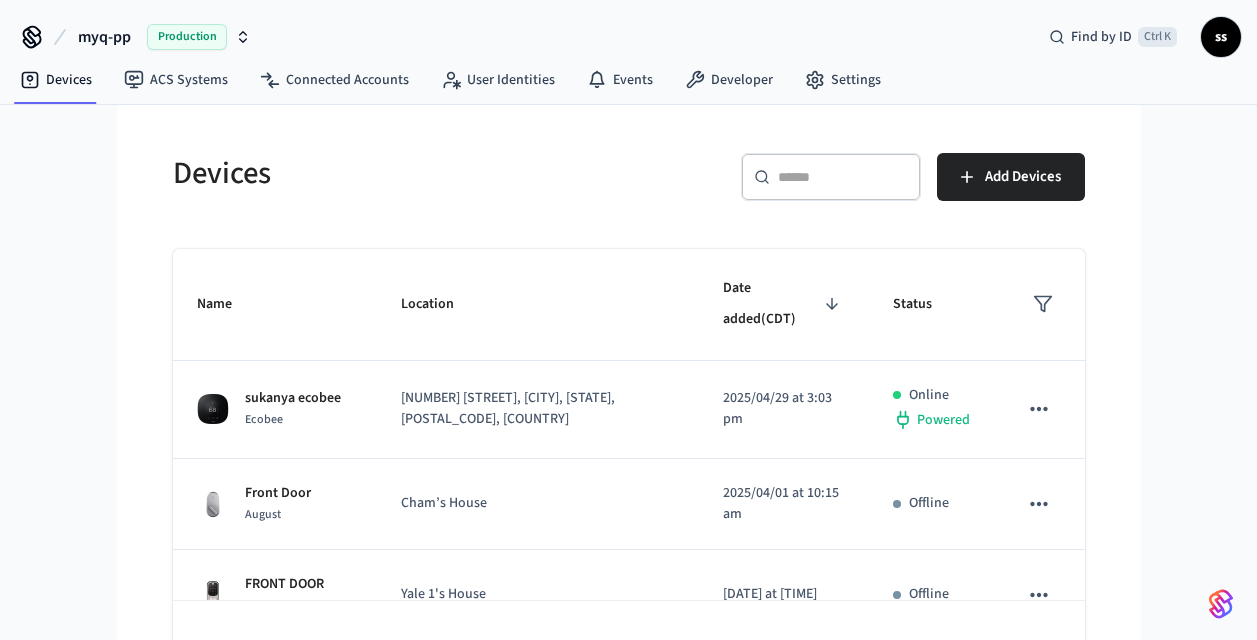 scroll, scrollTop: 734, scrollLeft: 0, axis: vertical 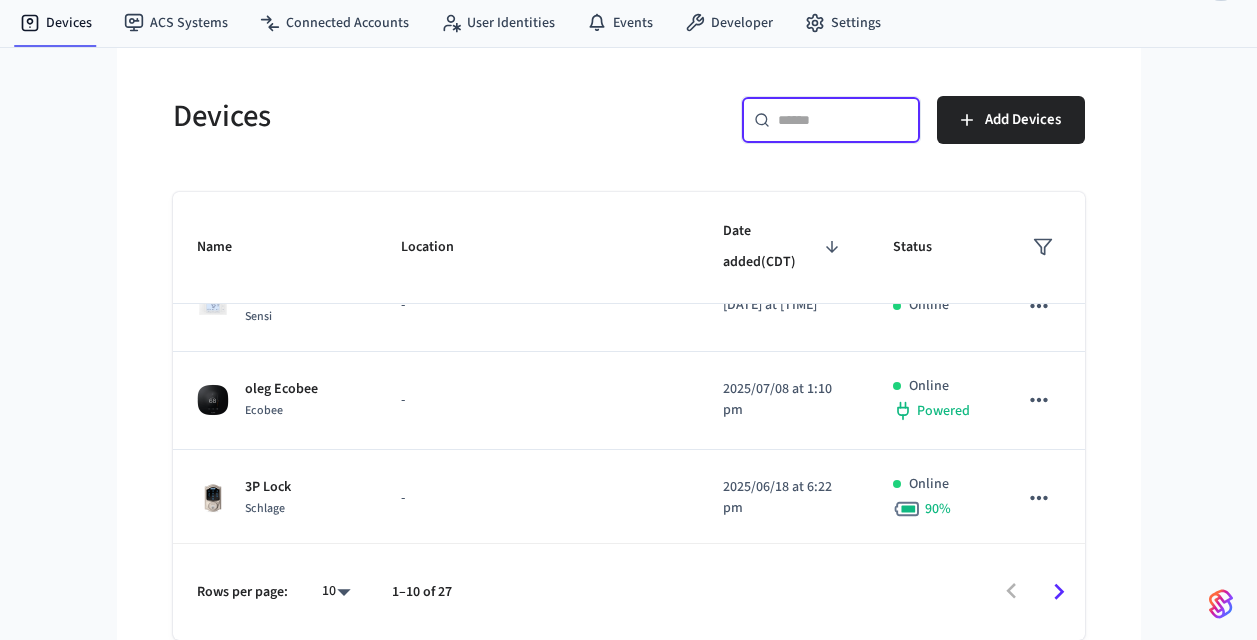click at bounding box center [843, 120] 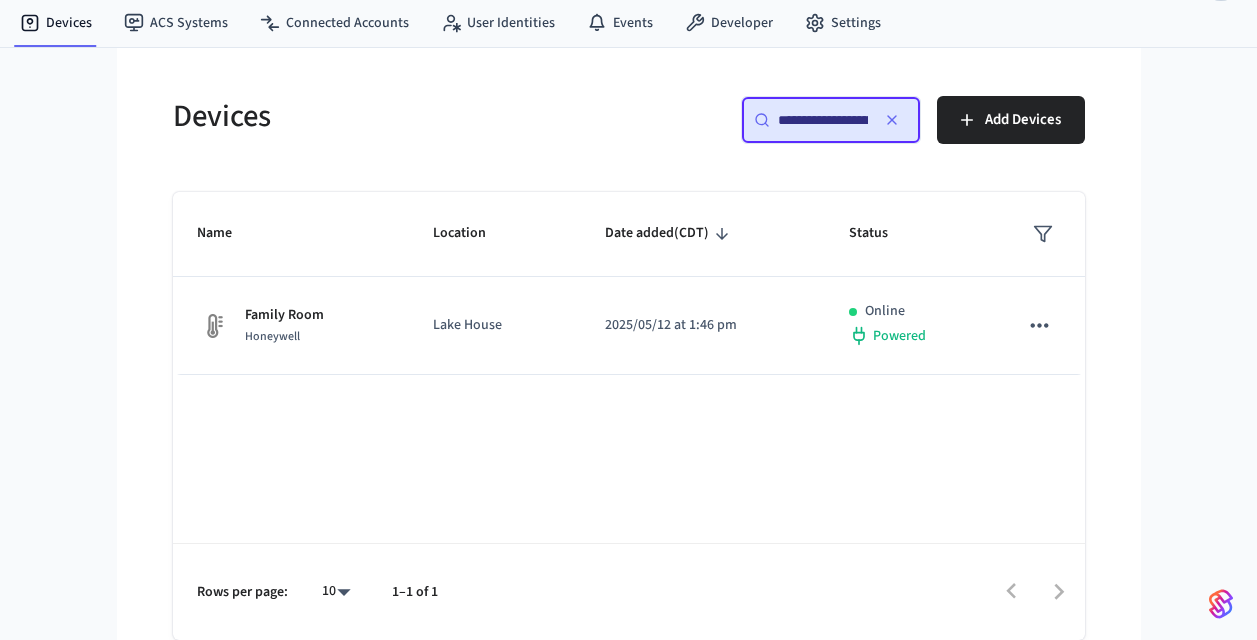 scroll, scrollTop: 0, scrollLeft: 152, axis: horizontal 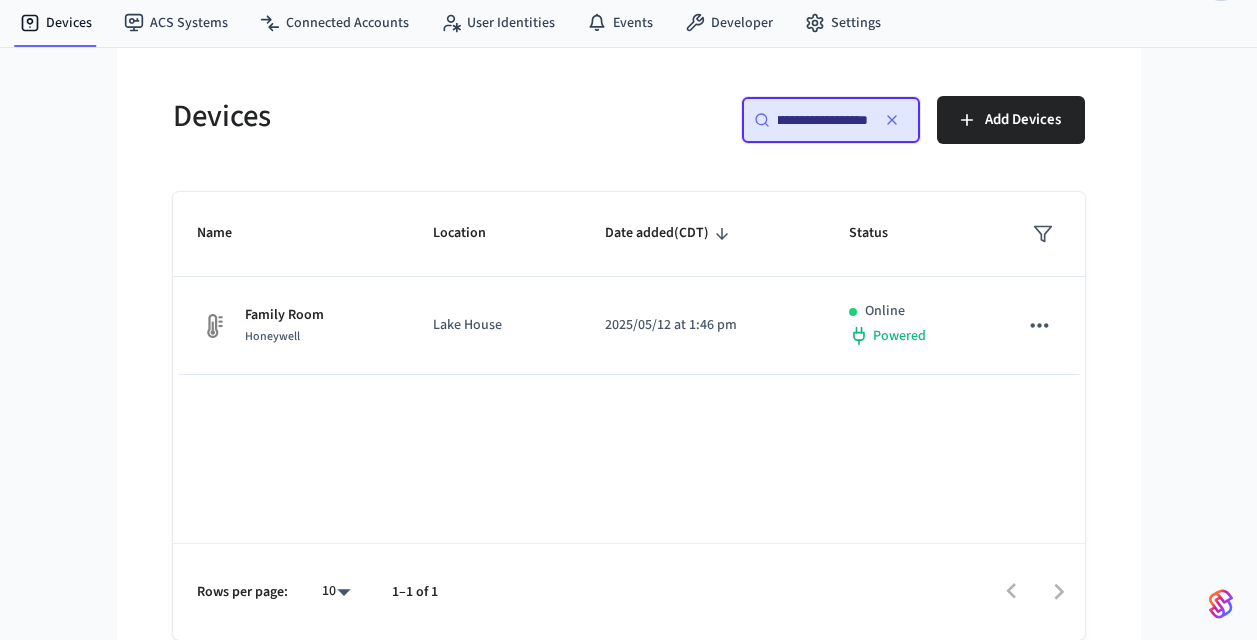 type on "**********" 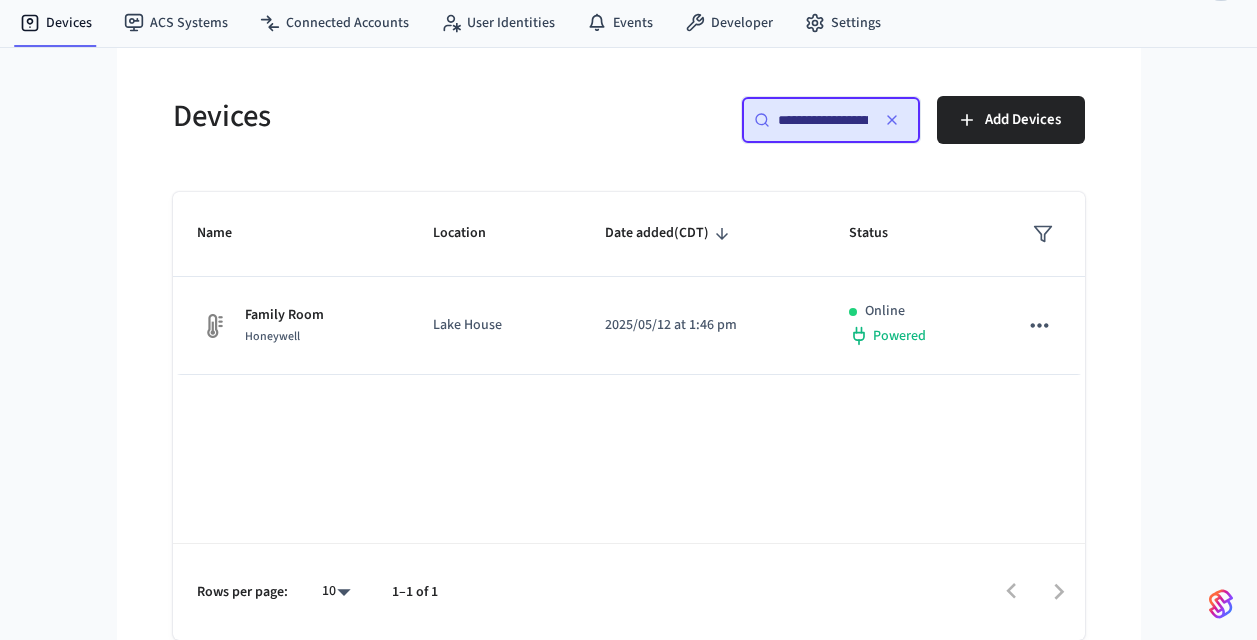 click on "Lake House" at bounding box center (495, 326) 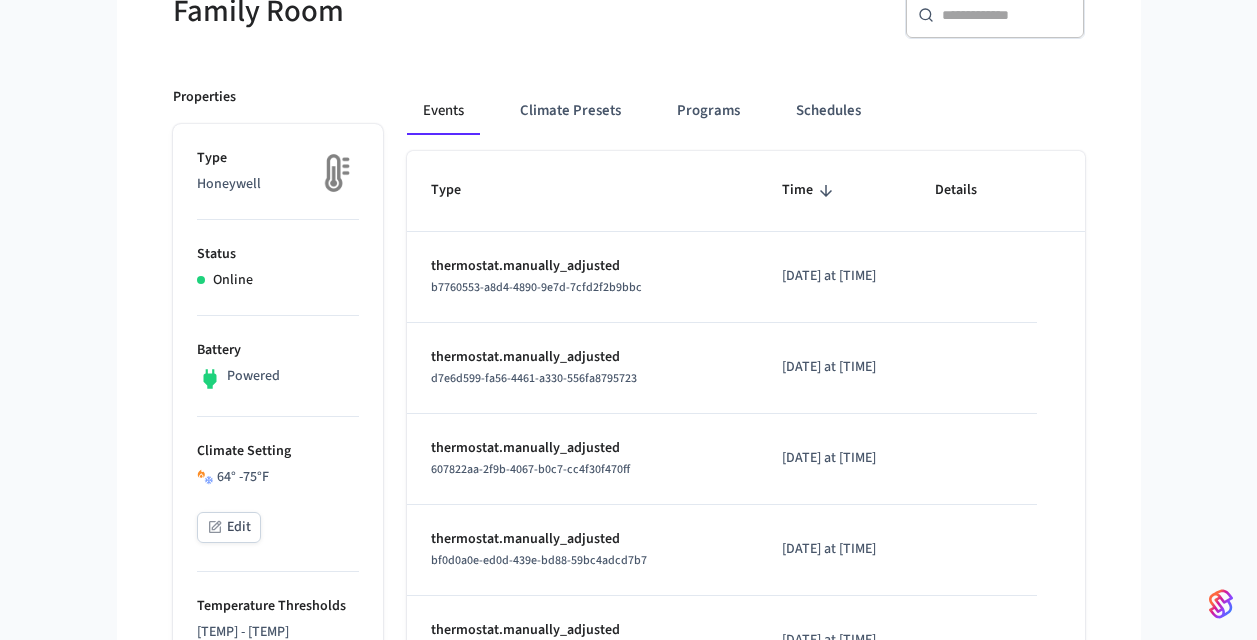 scroll, scrollTop: 206, scrollLeft: 0, axis: vertical 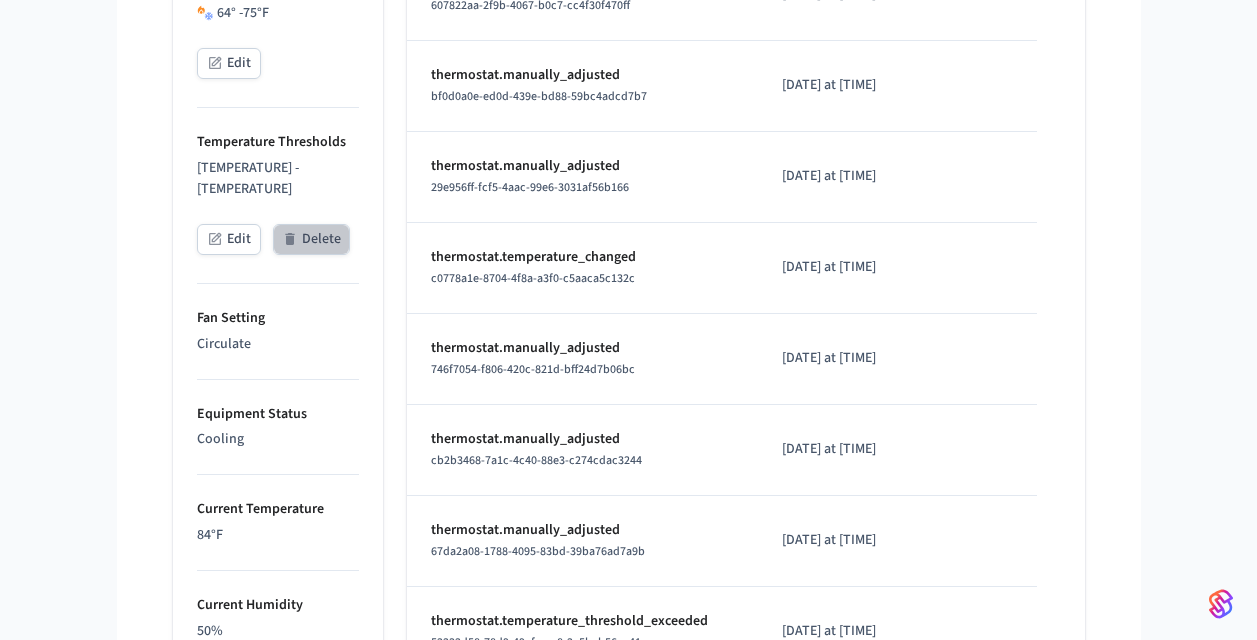click on "Delete" at bounding box center (311, 239) 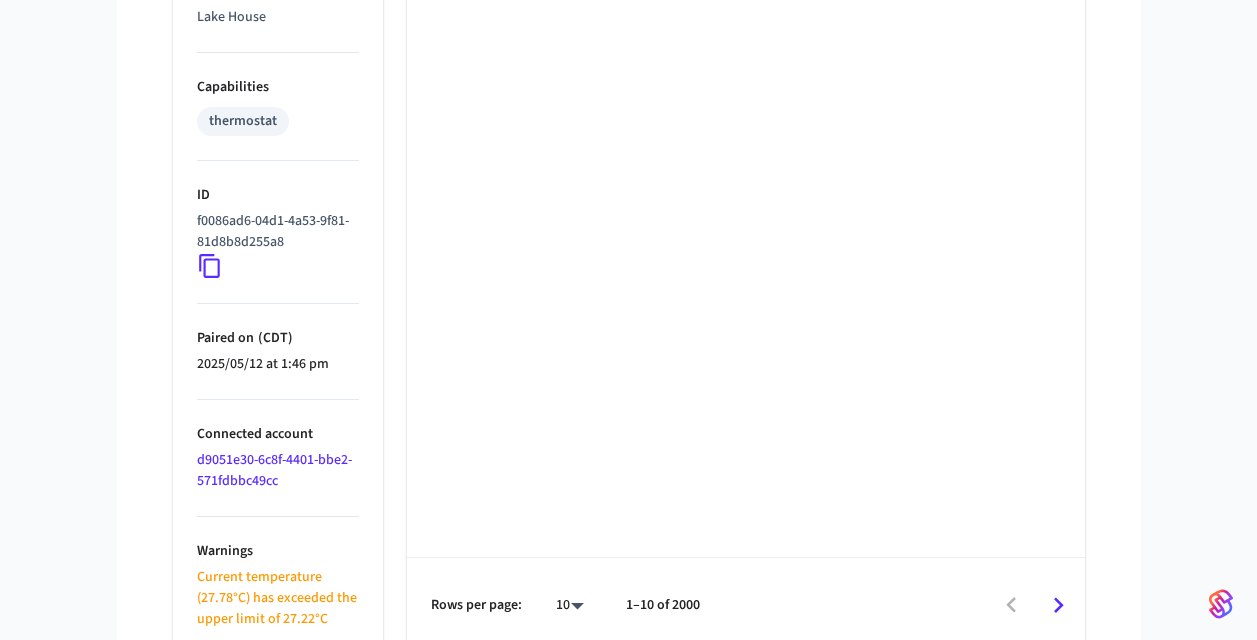 scroll, scrollTop: 1372, scrollLeft: 0, axis: vertical 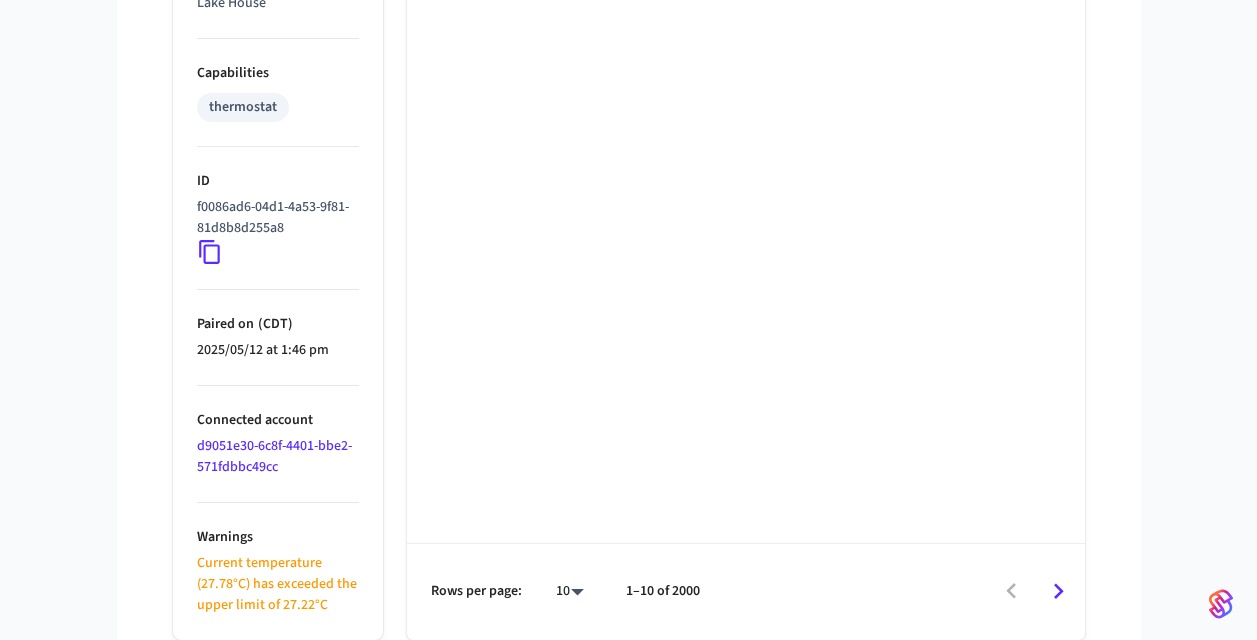 click on "d9051e30-6c8f-4401-bbe2-571fdbbc49cc" at bounding box center (274, 456) 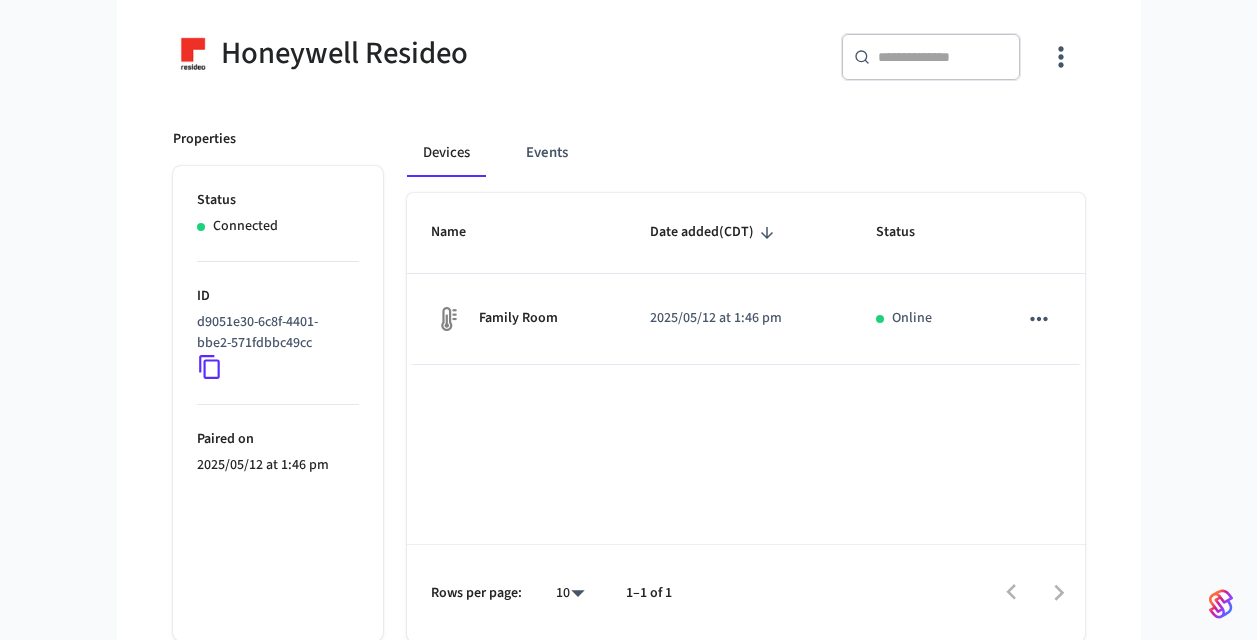 scroll, scrollTop: 161, scrollLeft: 0, axis: vertical 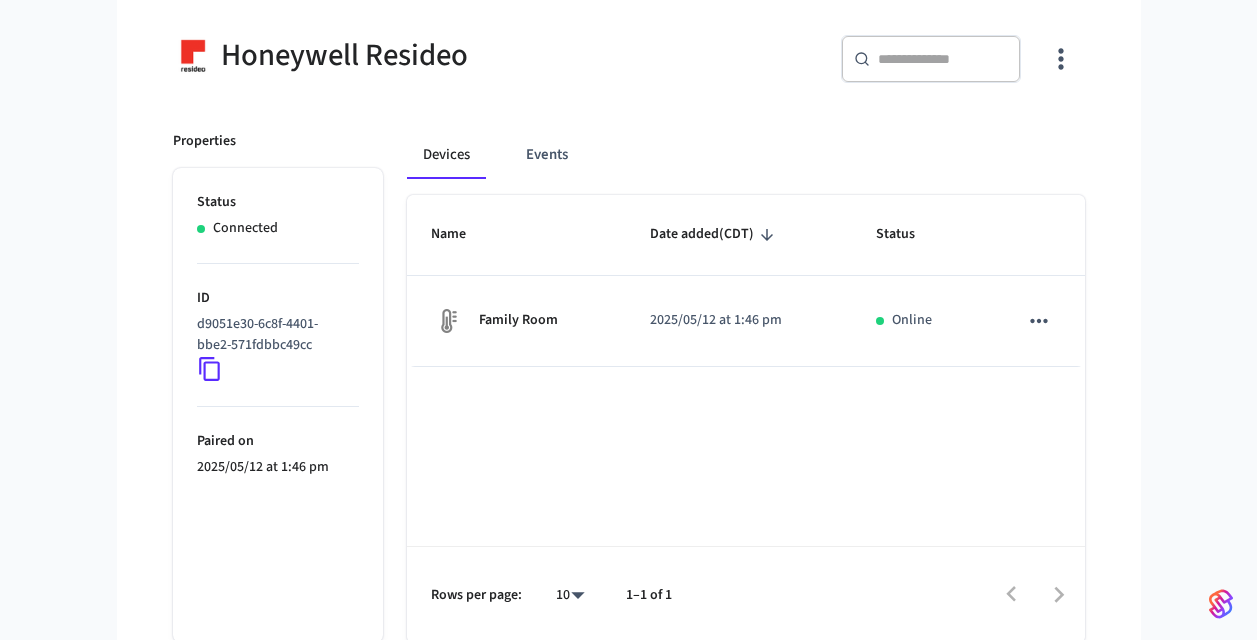 click on "Family Room" at bounding box center [517, 321] 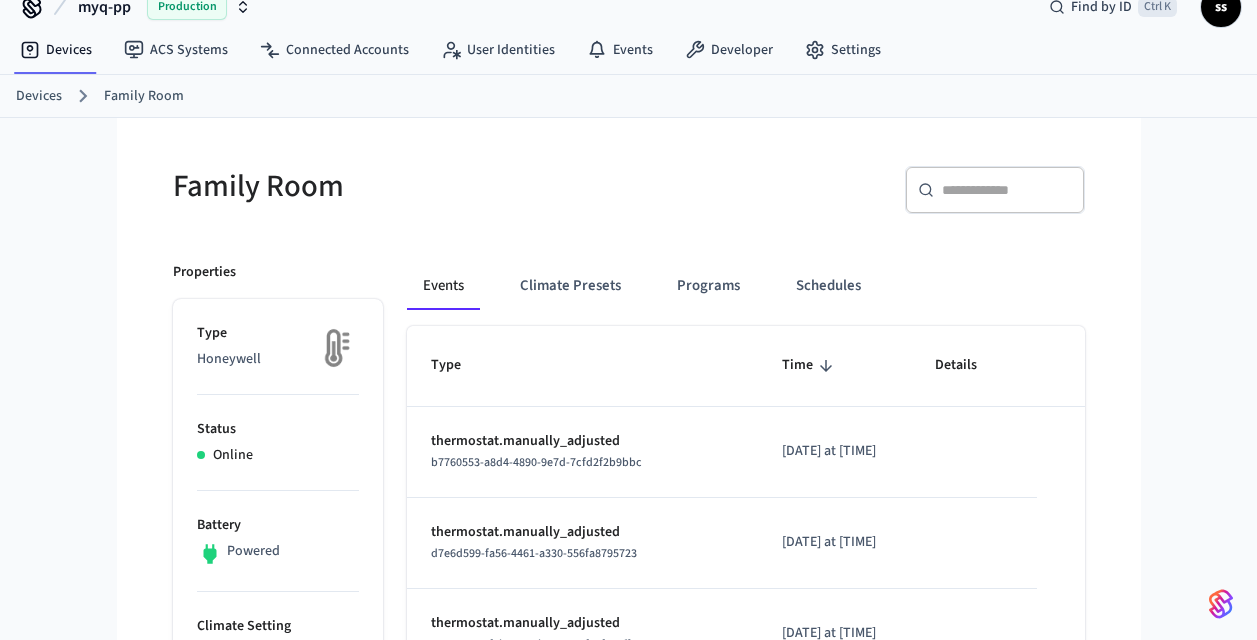 scroll, scrollTop: 29, scrollLeft: 0, axis: vertical 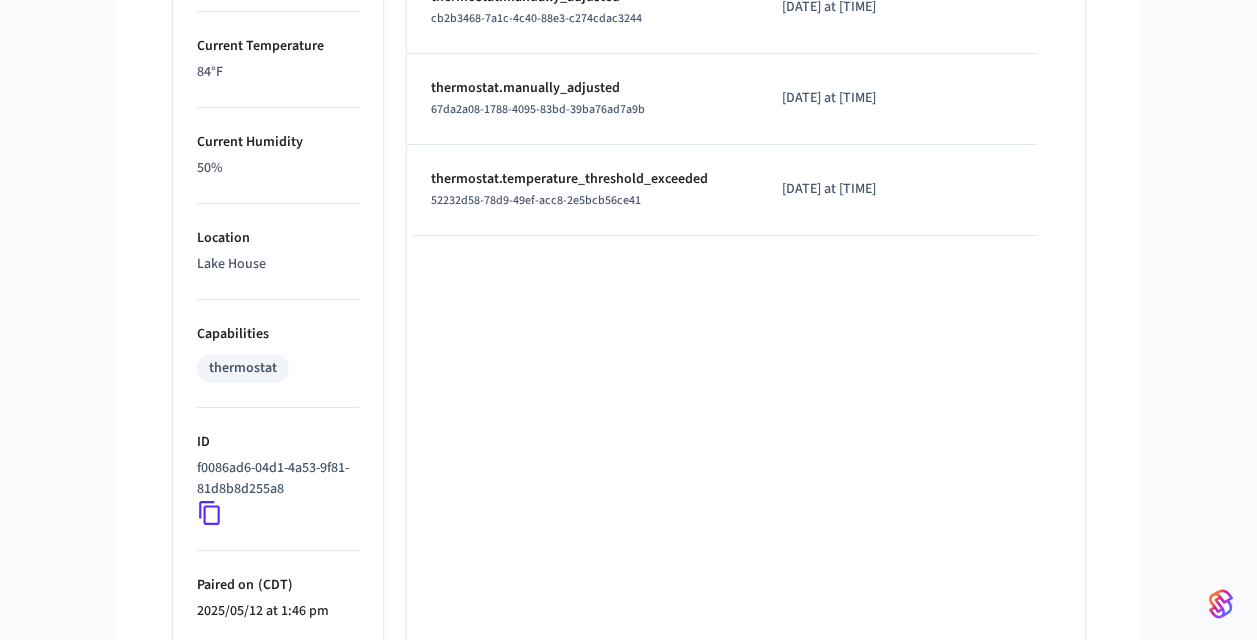 click 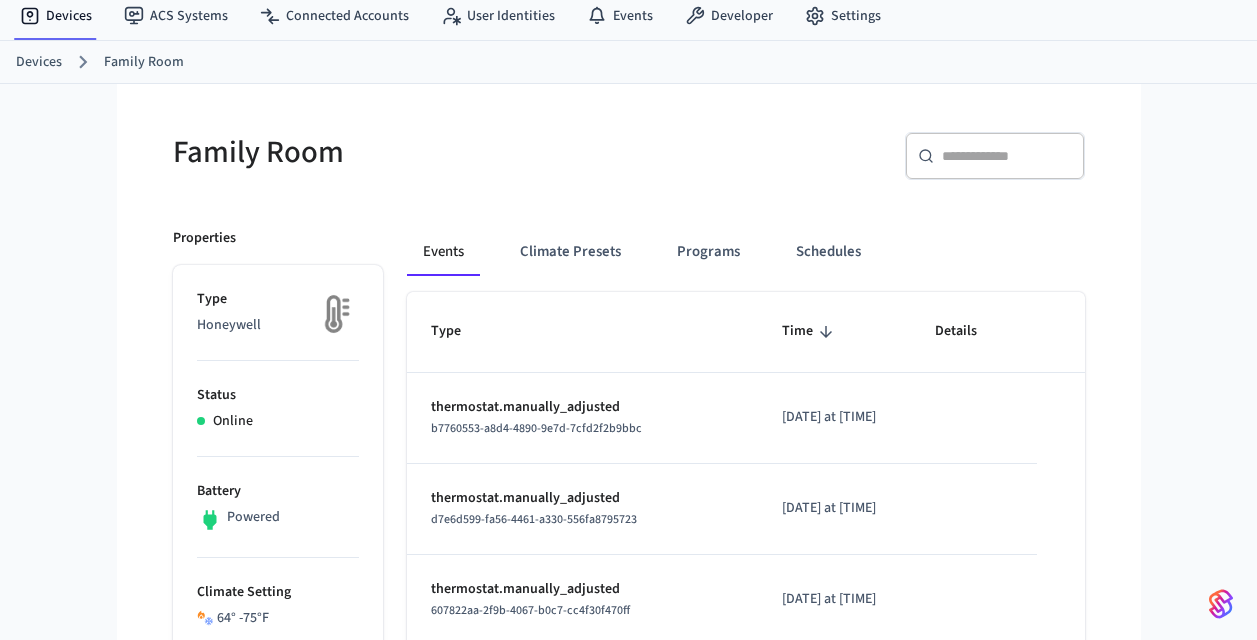 scroll, scrollTop: 0, scrollLeft: 0, axis: both 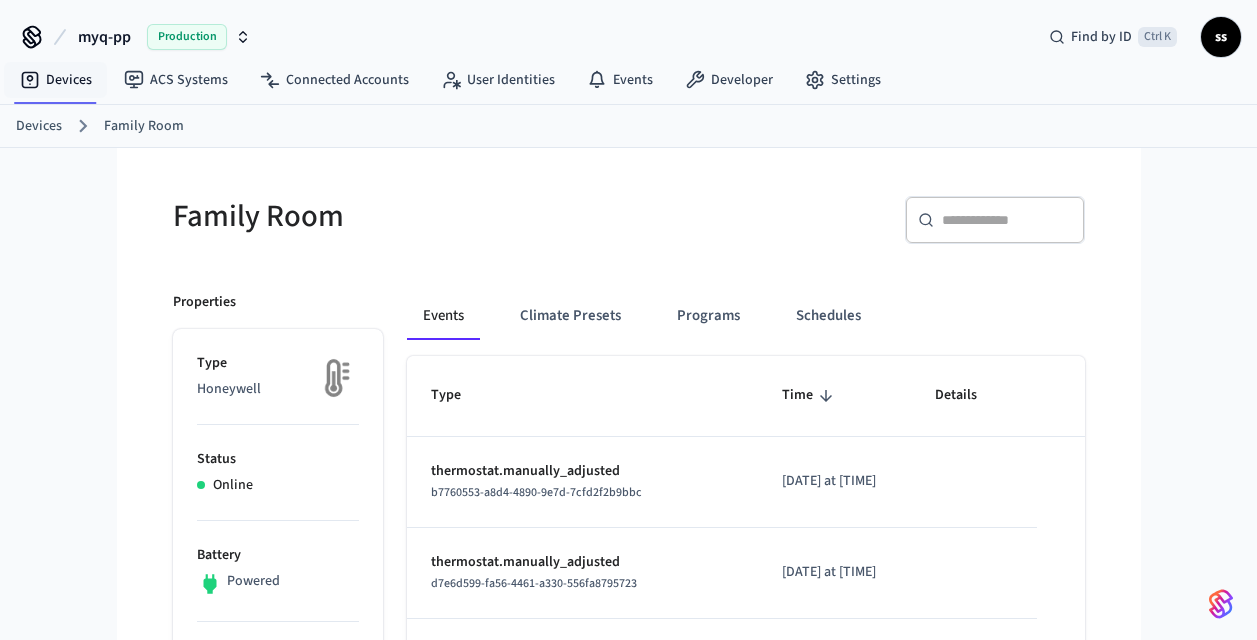 click on "Devices" at bounding box center [56, 80] 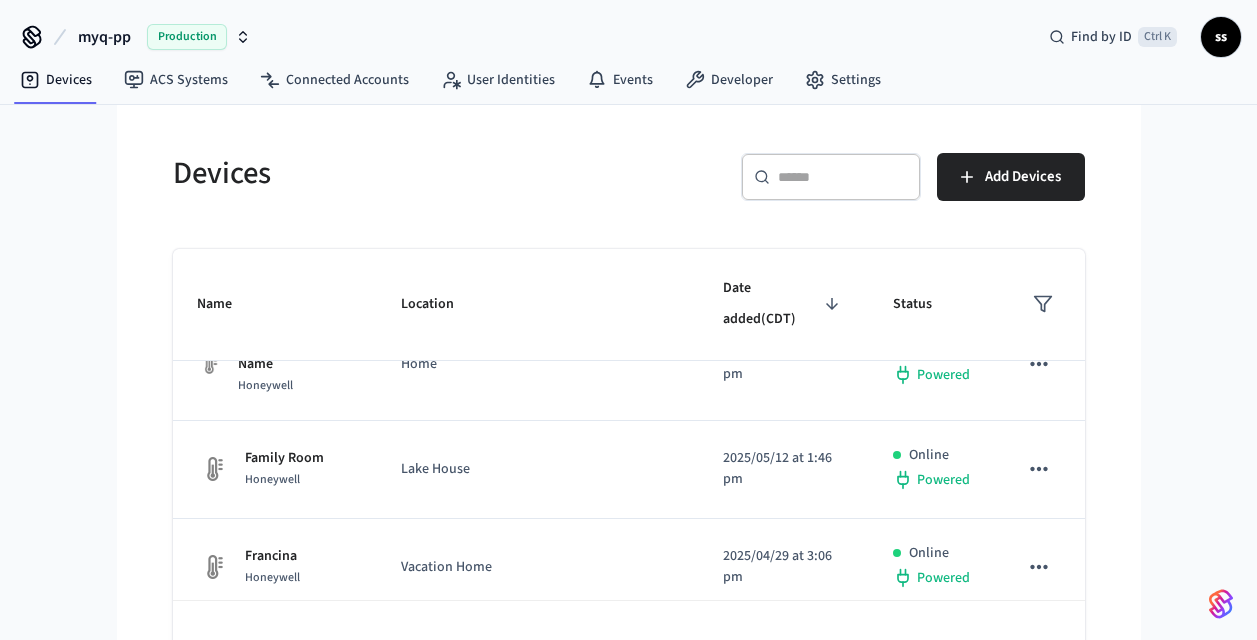 scroll, scrollTop: 734, scrollLeft: 0, axis: vertical 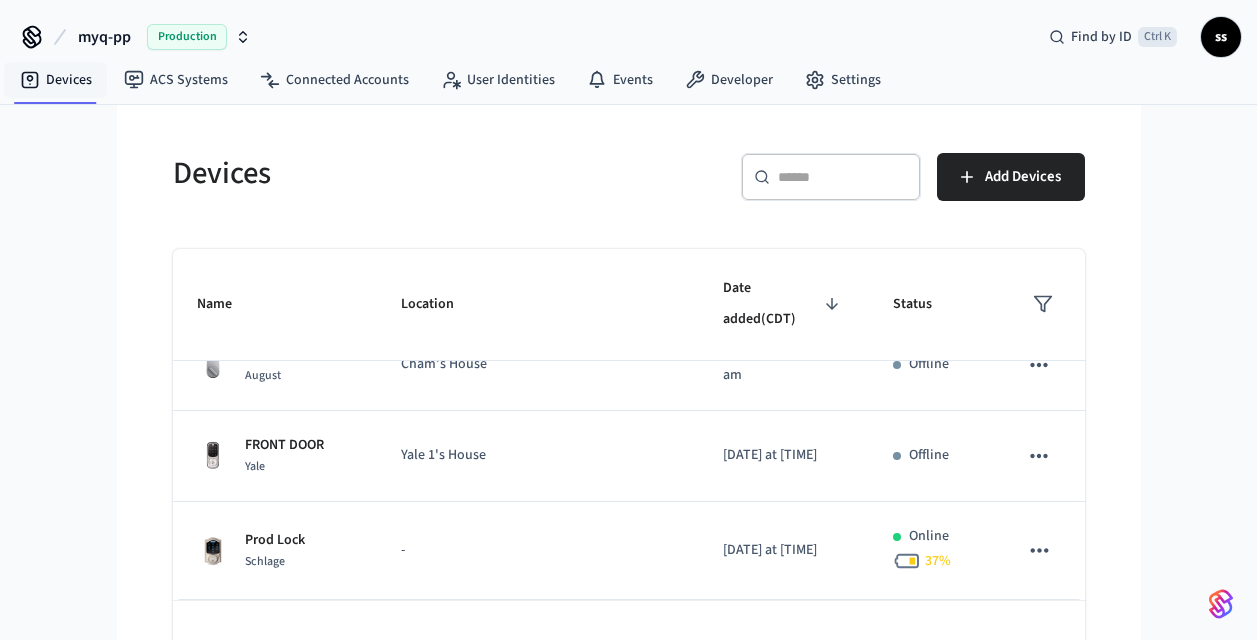 click on "​ ​" at bounding box center [831, 177] 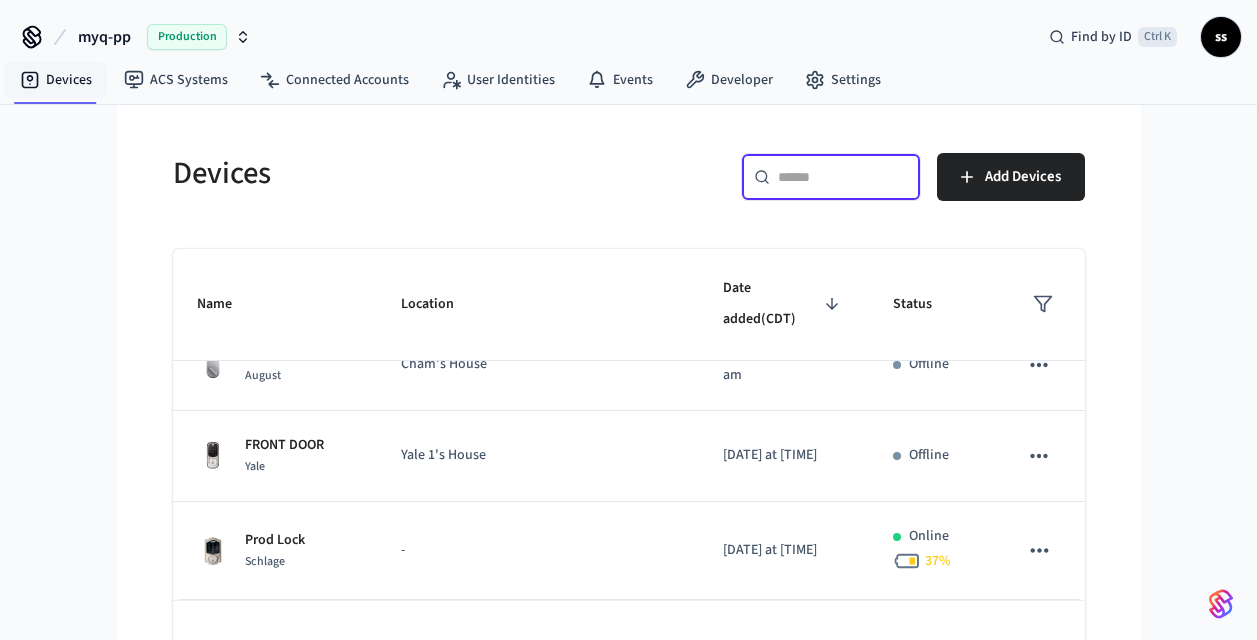 click at bounding box center (843, 177) 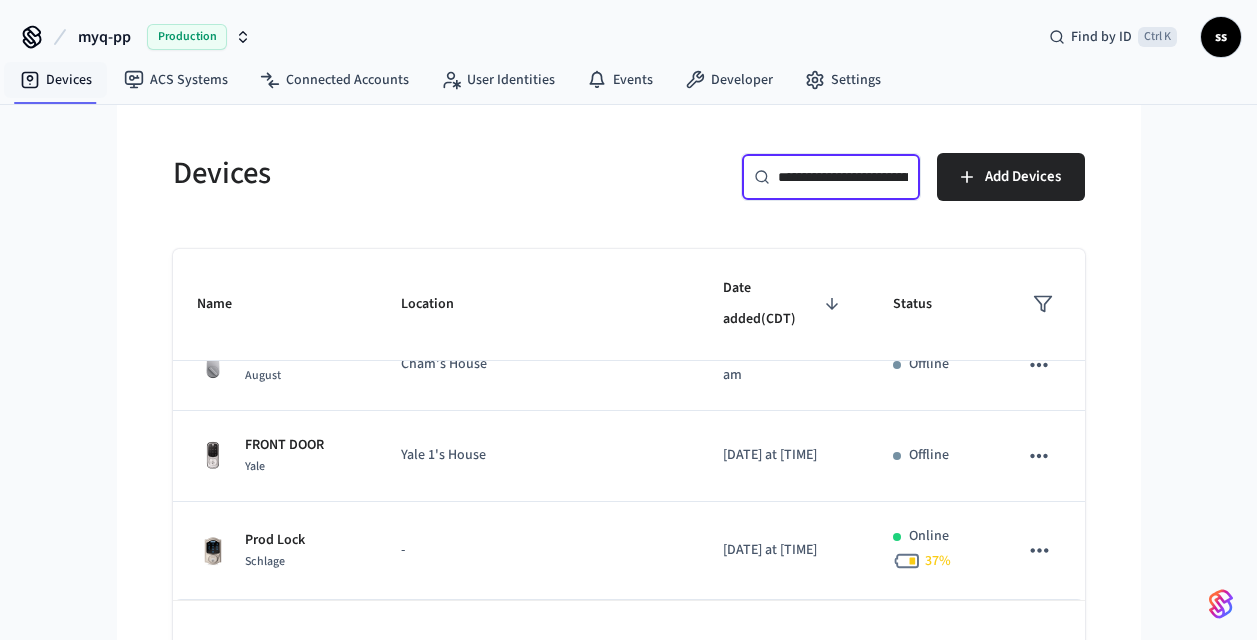 scroll, scrollTop: 0, scrollLeft: 152, axis: horizontal 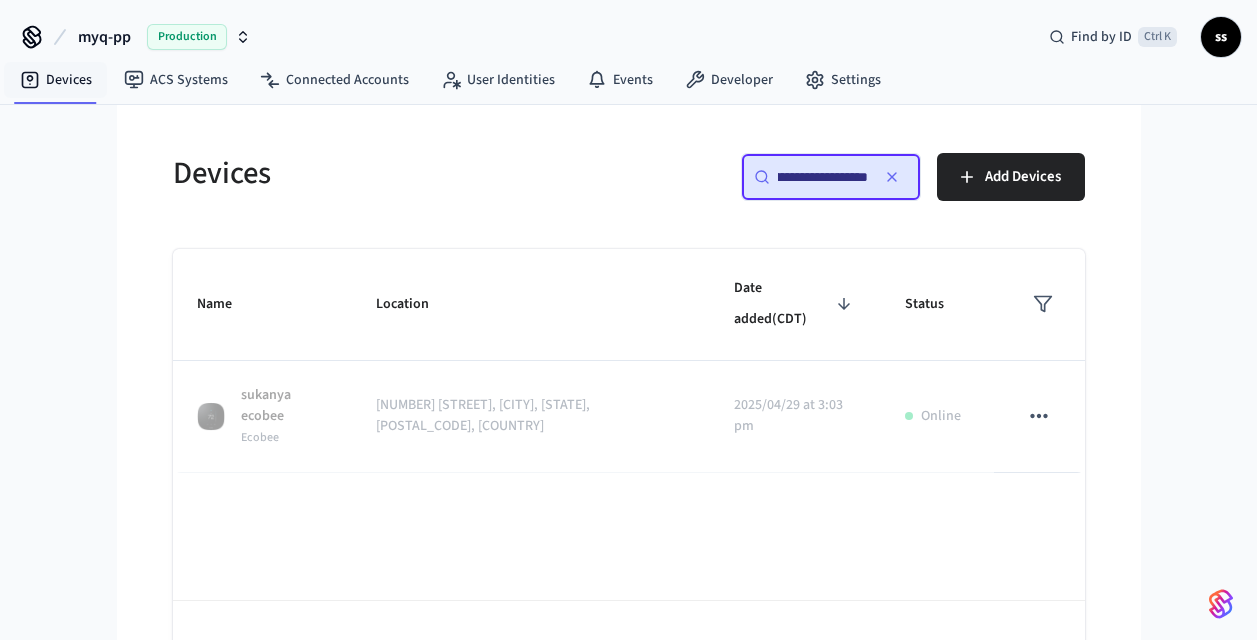 type on "**********" 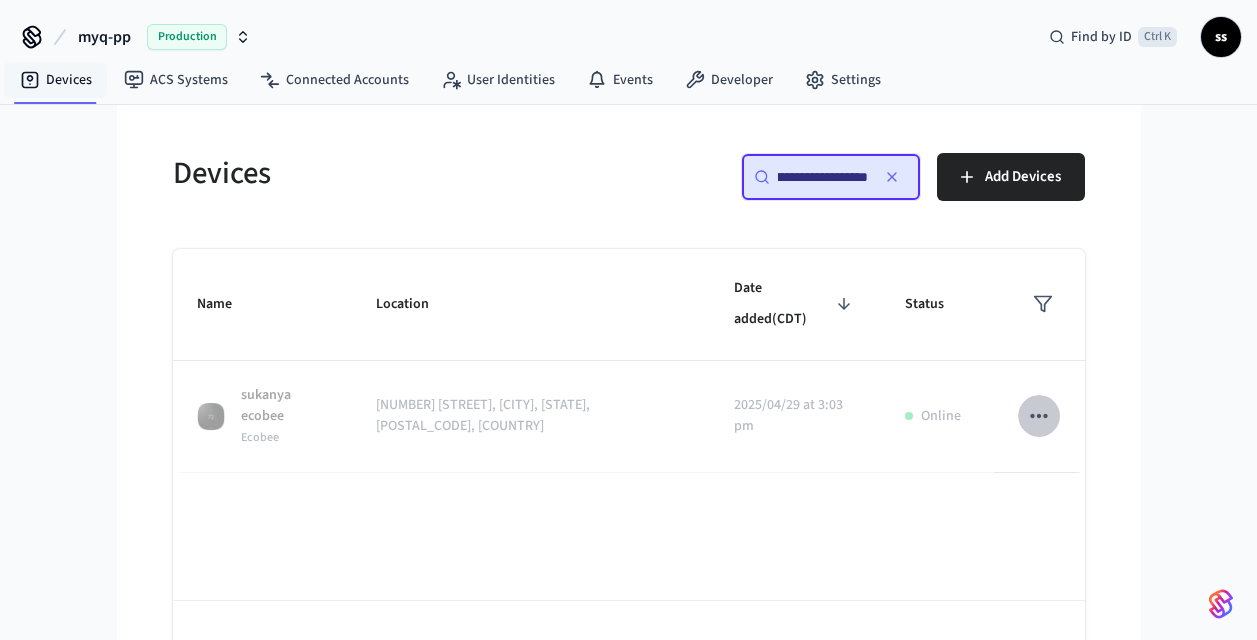 scroll, scrollTop: 0, scrollLeft: 0, axis: both 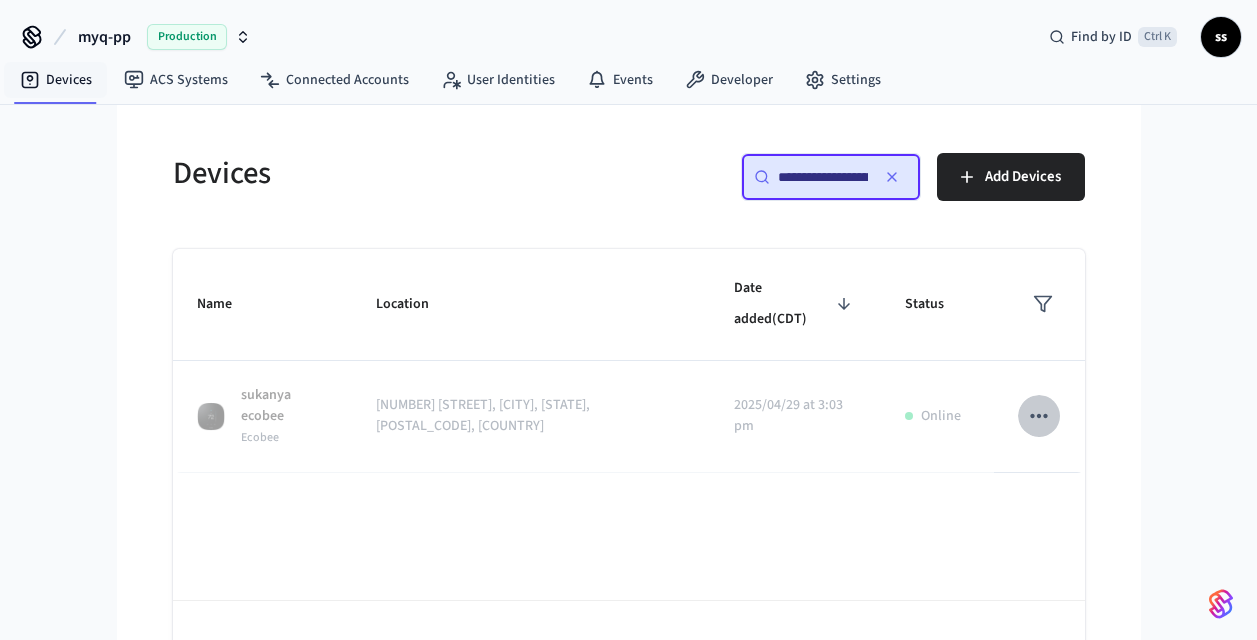click 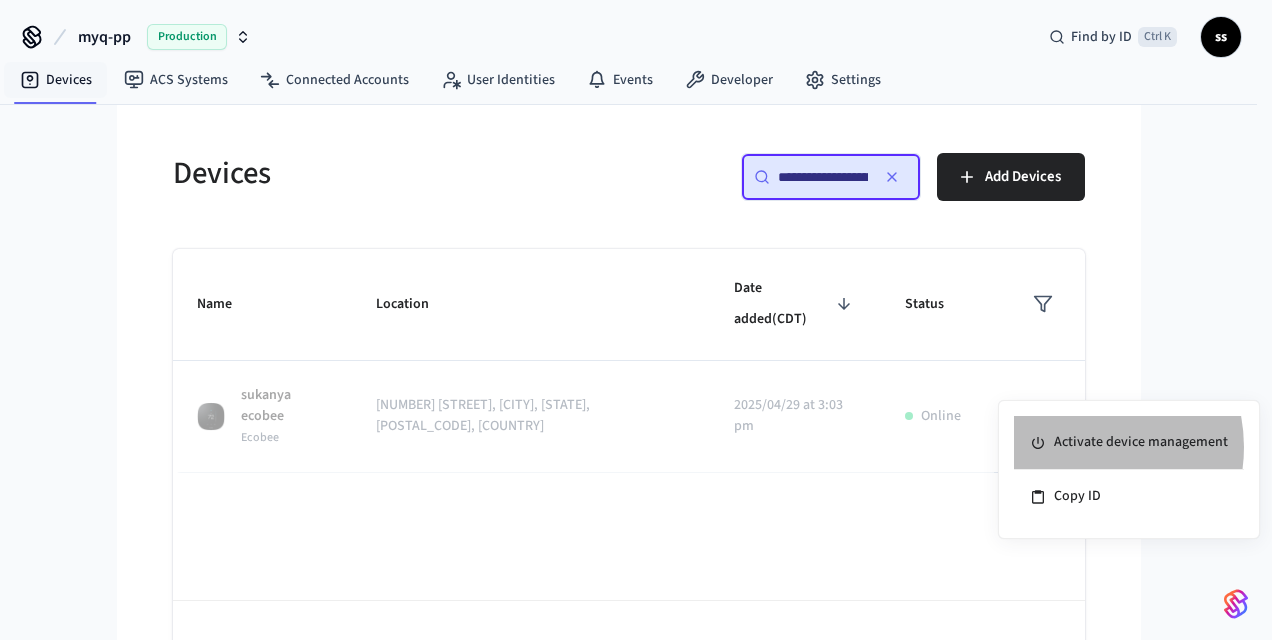 click on "Activate device management" at bounding box center (1129, 443) 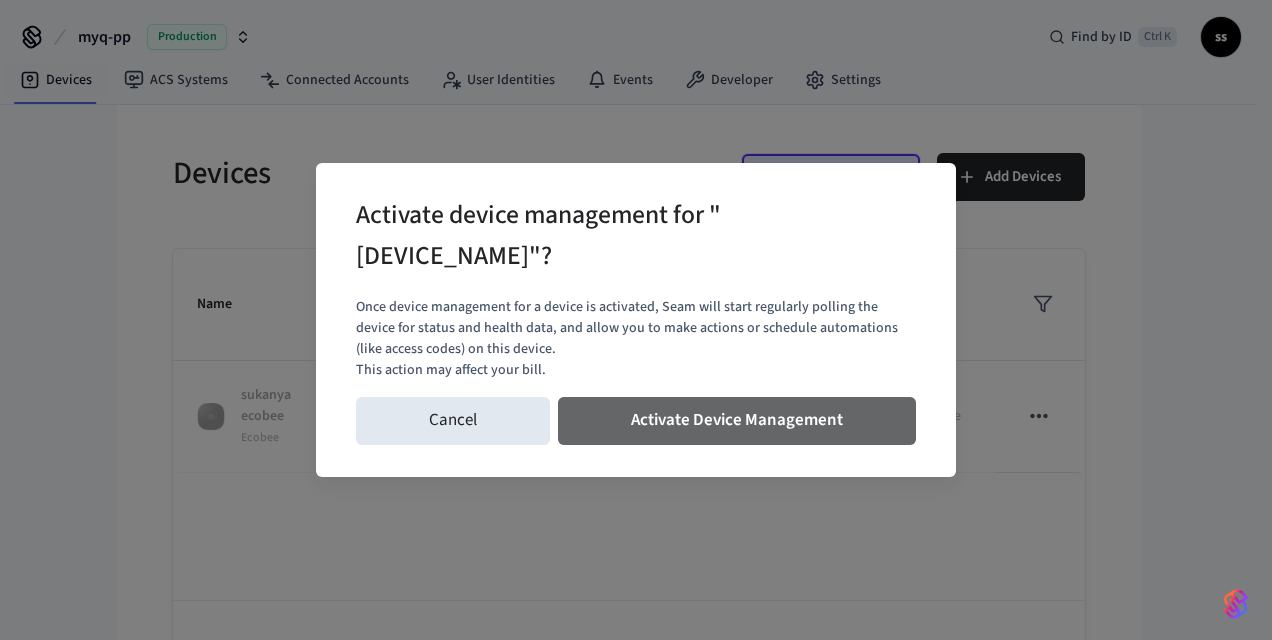 click on "Activate Device Management" at bounding box center [737, 421] 